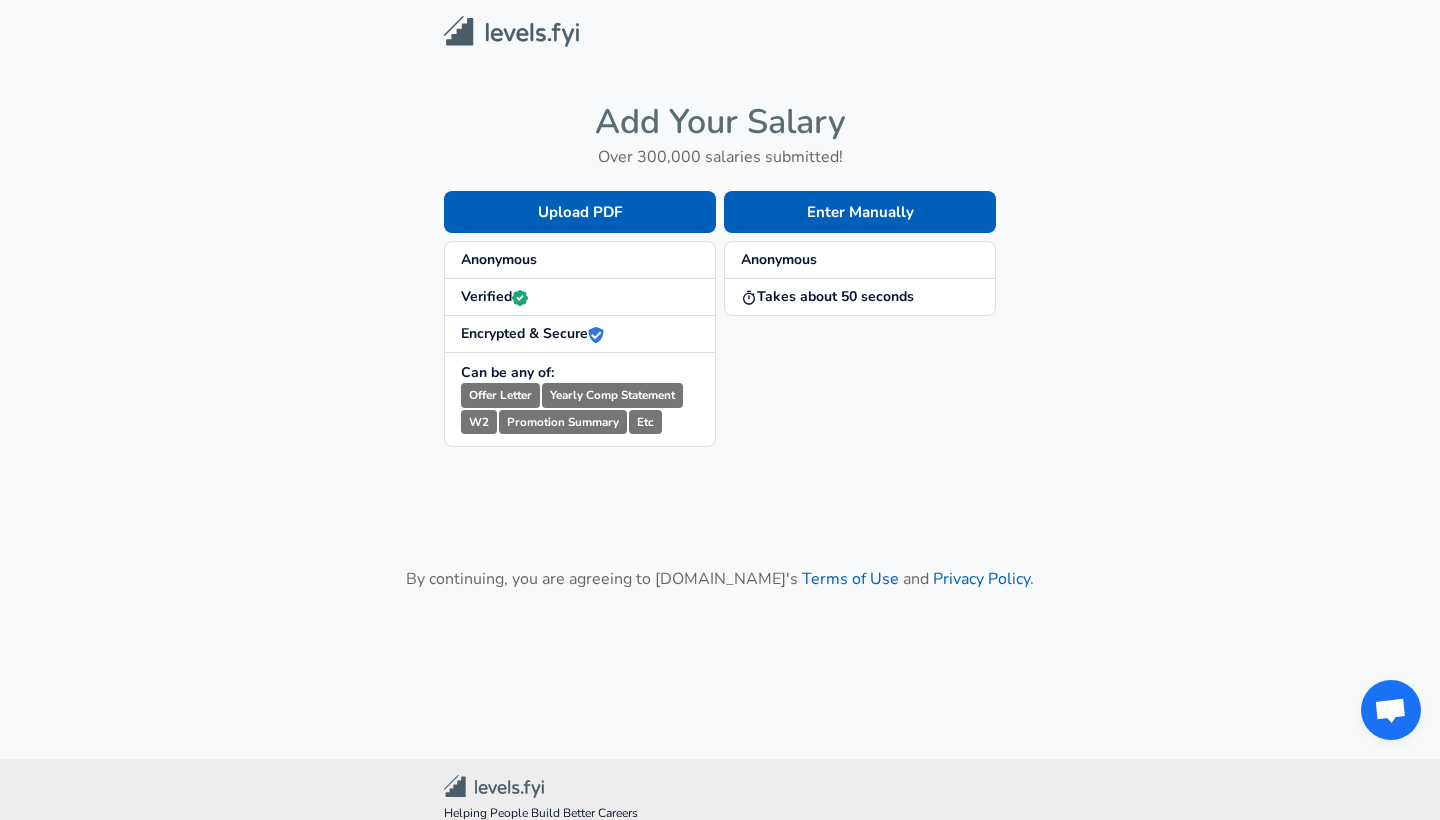 scroll, scrollTop: 0, scrollLeft: 0, axis: both 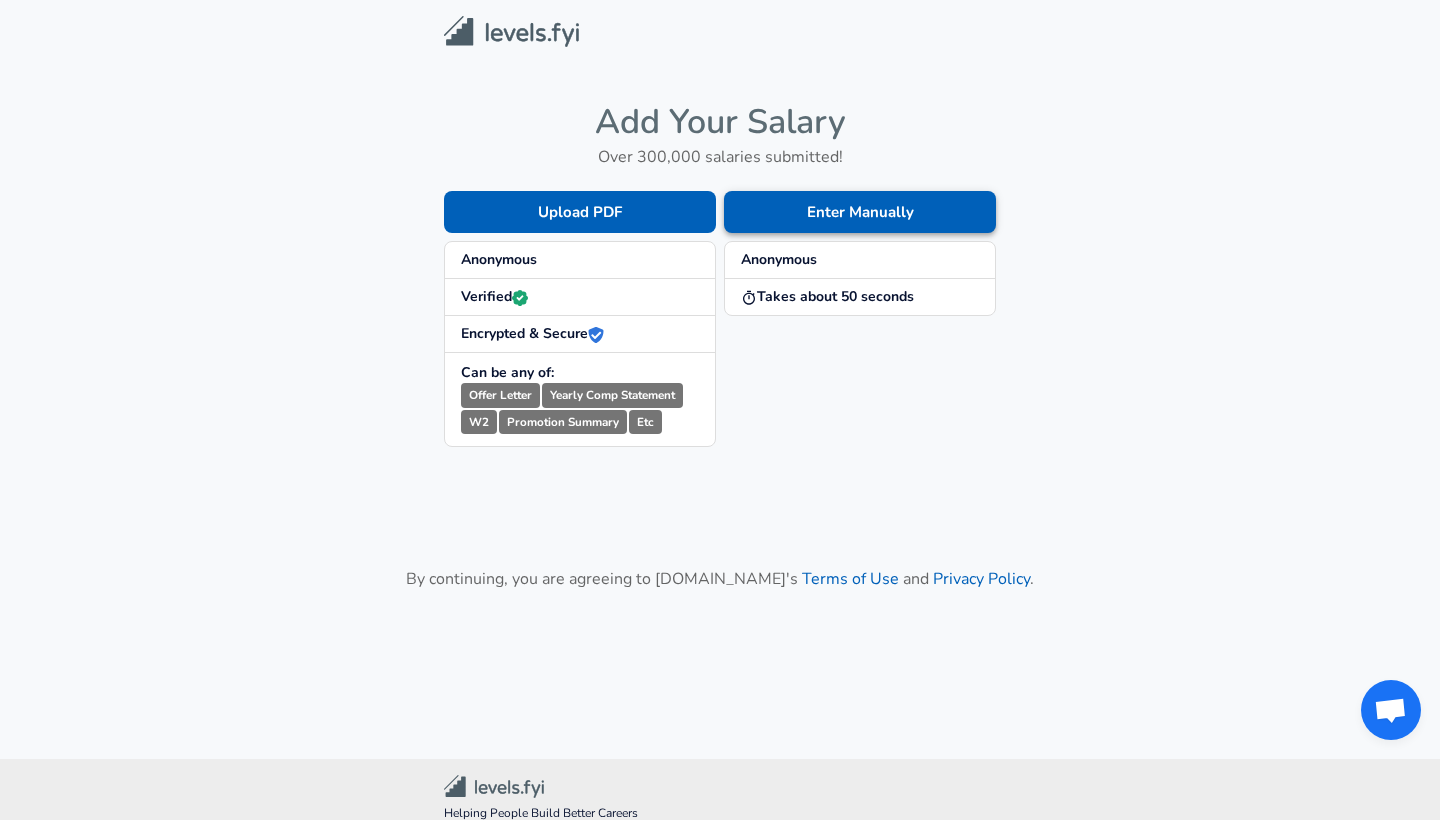 click on "Enter Manually" at bounding box center (860, 212) 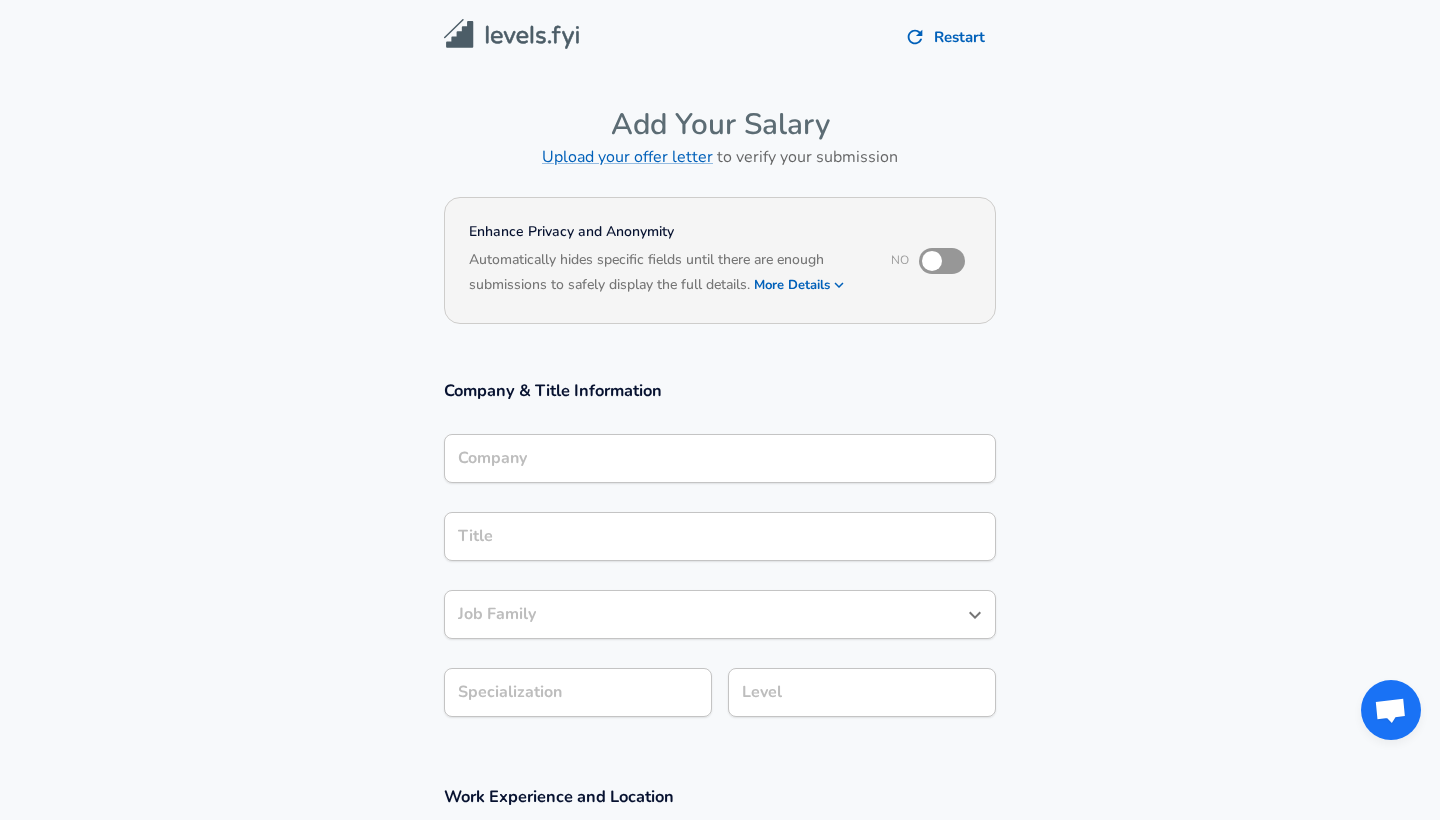 click on "Company" at bounding box center (720, 458) 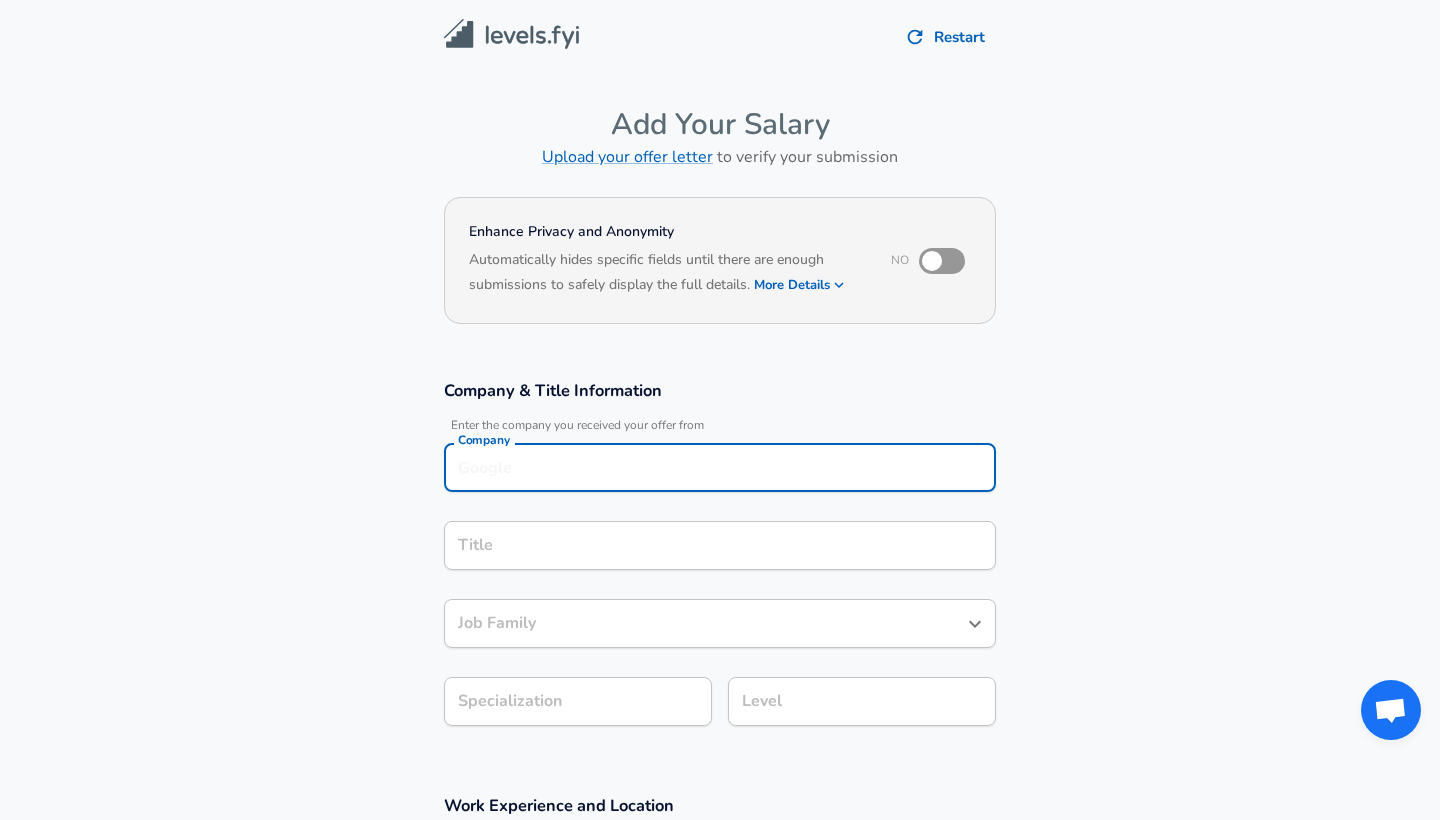 scroll, scrollTop: 20, scrollLeft: 0, axis: vertical 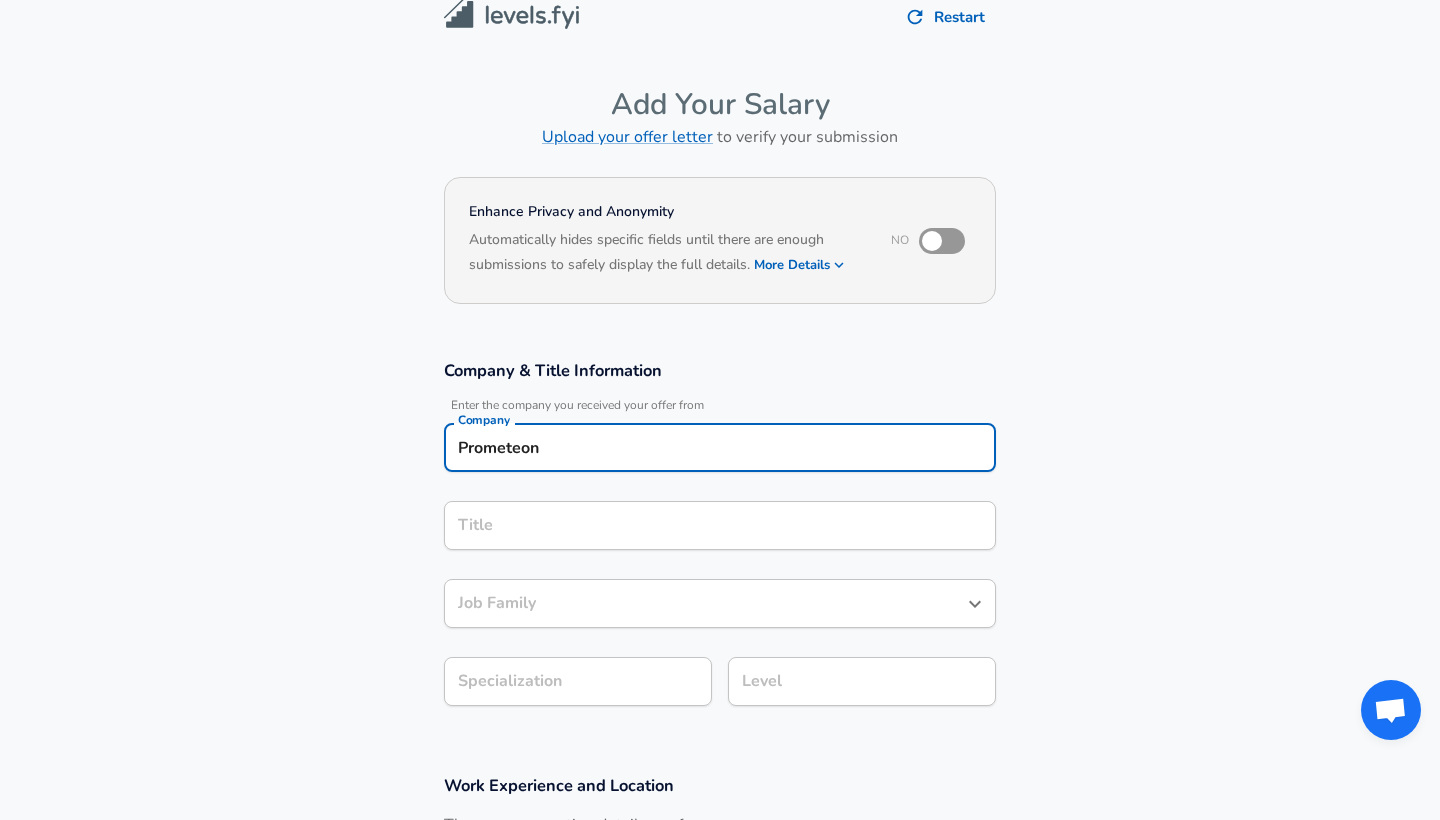 type on "Prometeon" 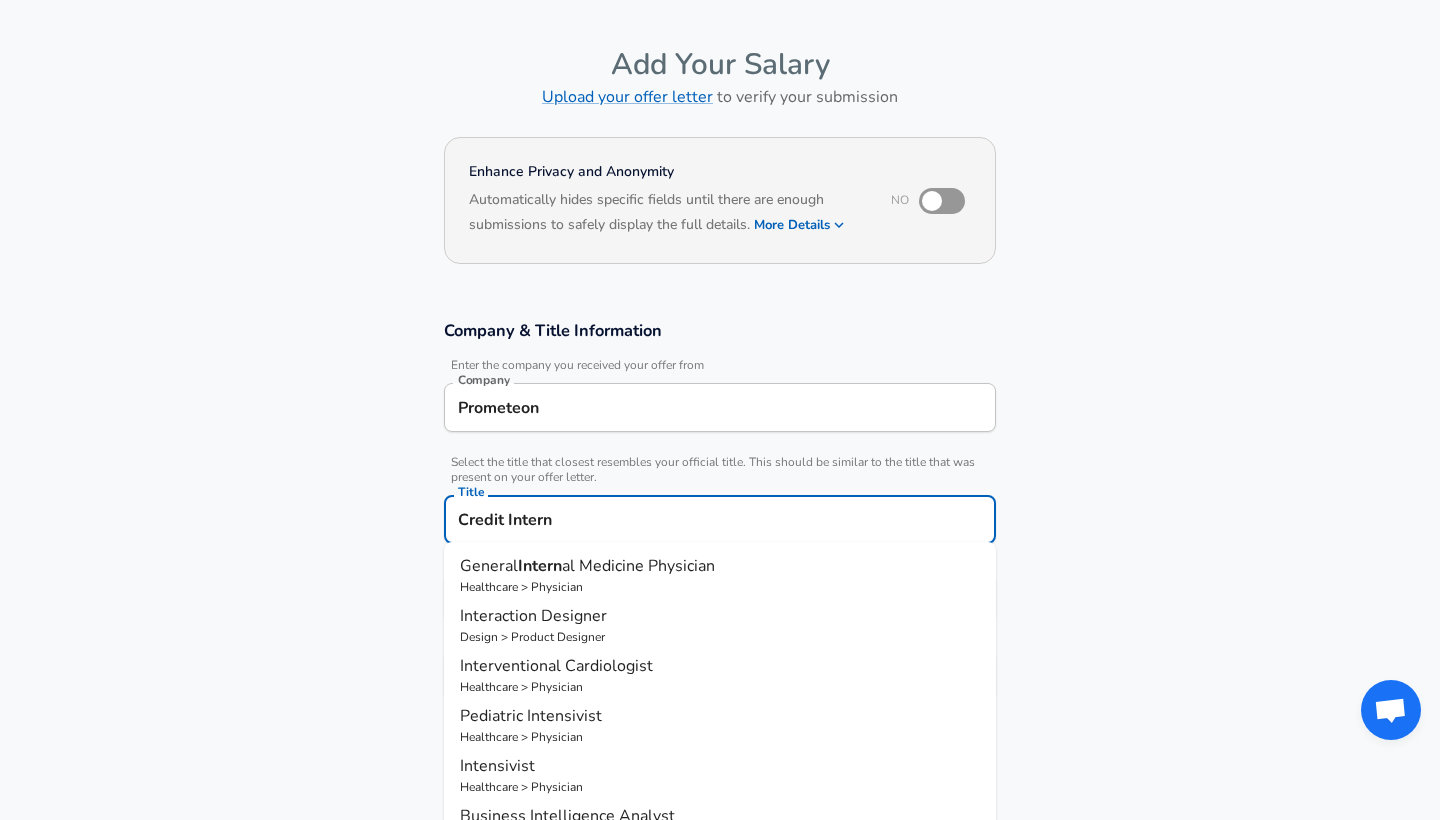 click on "Credit Intern" at bounding box center [720, 519] 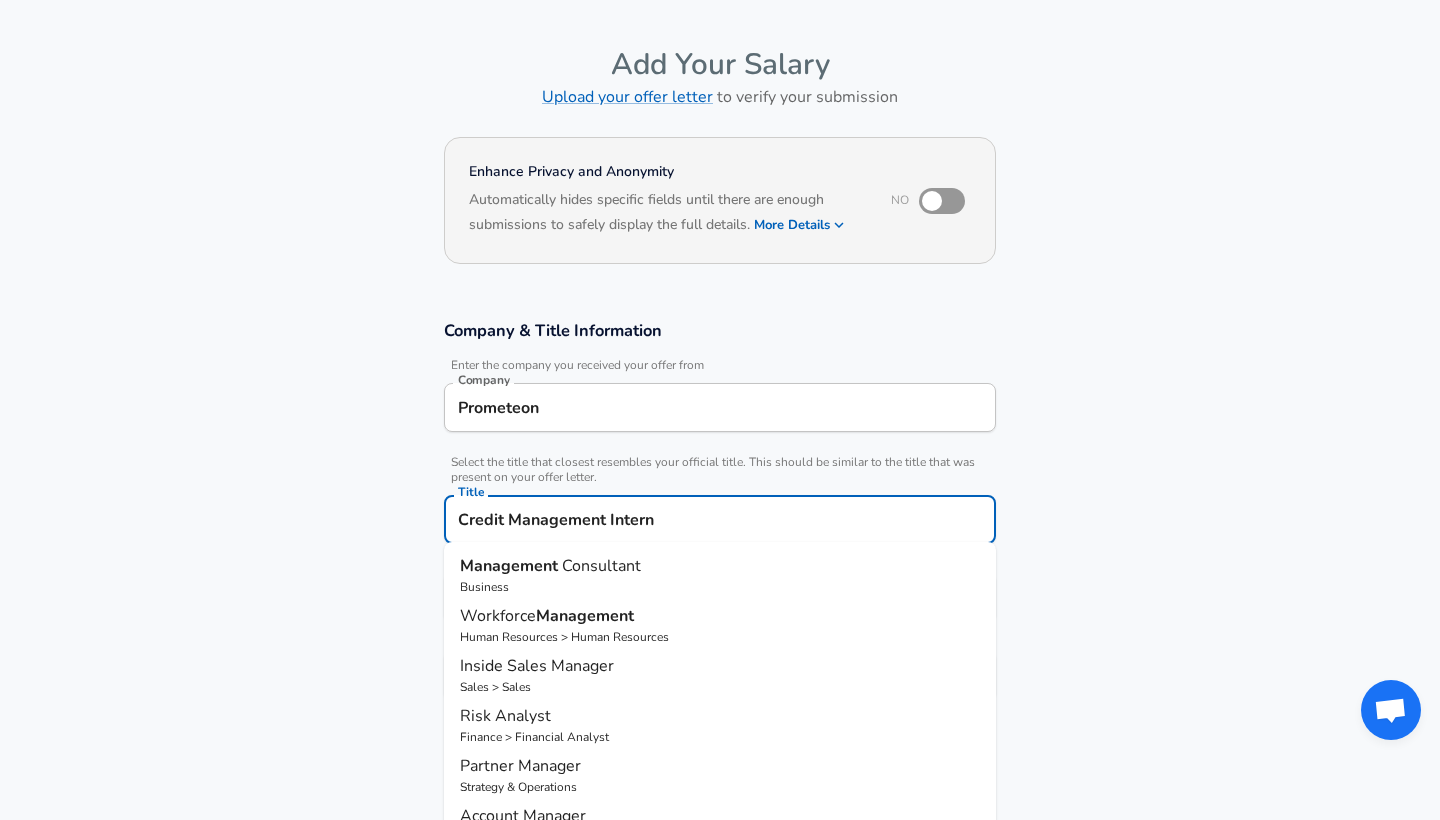 click on "Company & Title Information   Enter the company you received your offer from Company Prometeon Company   Select the title that closest resembles your official title. This should be similar to the title that was present on your offer letter. Title Credit Management Intern Title Management    Consultant Business Workforce  Management Human Resources > Human Resources Inside Sales Manager Sales > Sales Risk Analyst Finance > Financial Analyst Partner Manager Strategy & Operations Account Manager Sales > Sales Project Manager Technology Product Manager Technology Program Manager Technology Property Manager Real Estate Job Family Job Family Specialization Specialization Level Level" at bounding box center [720, 520] 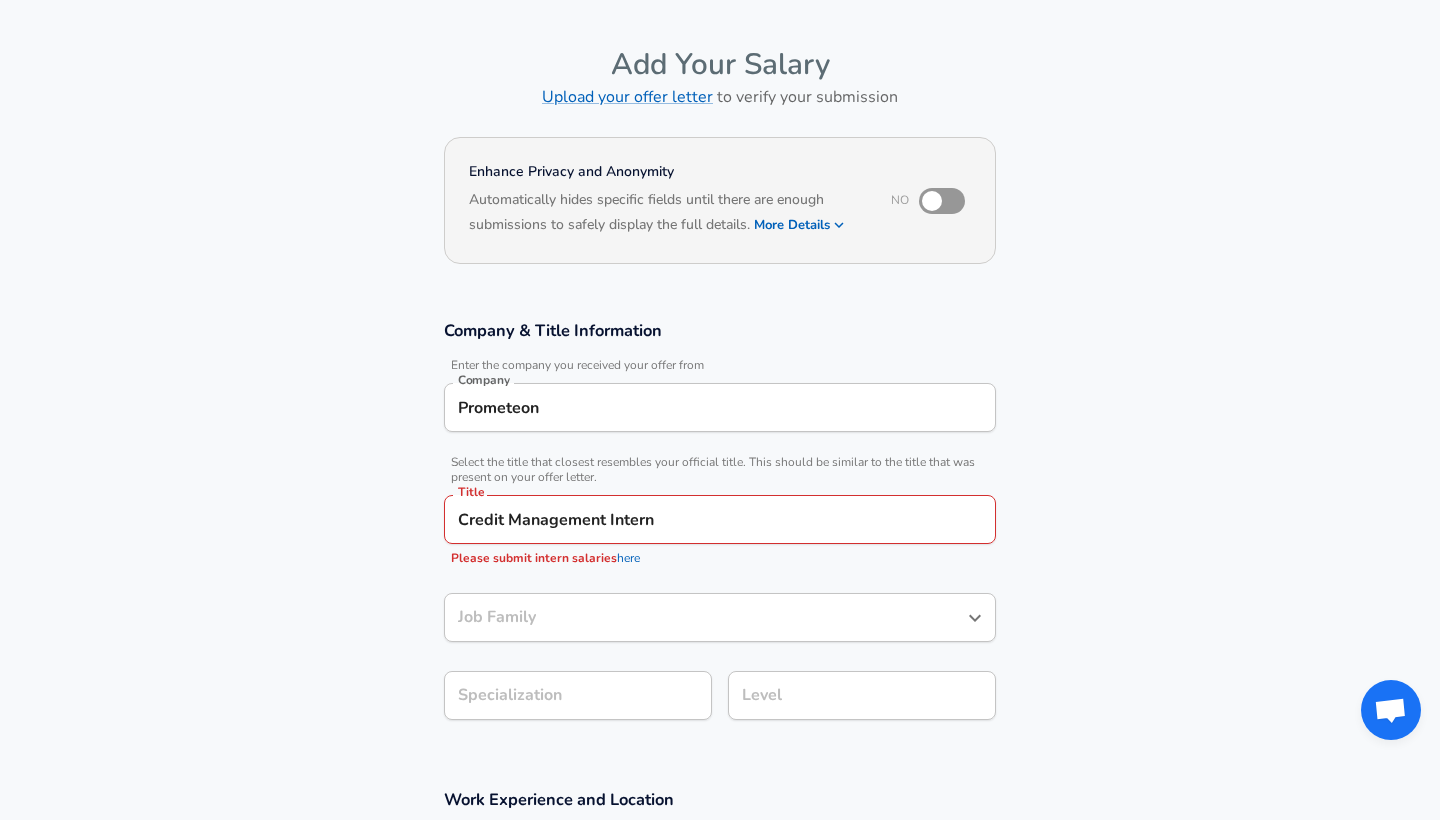 click on "Credit Management Intern Title" at bounding box center (720, 519) 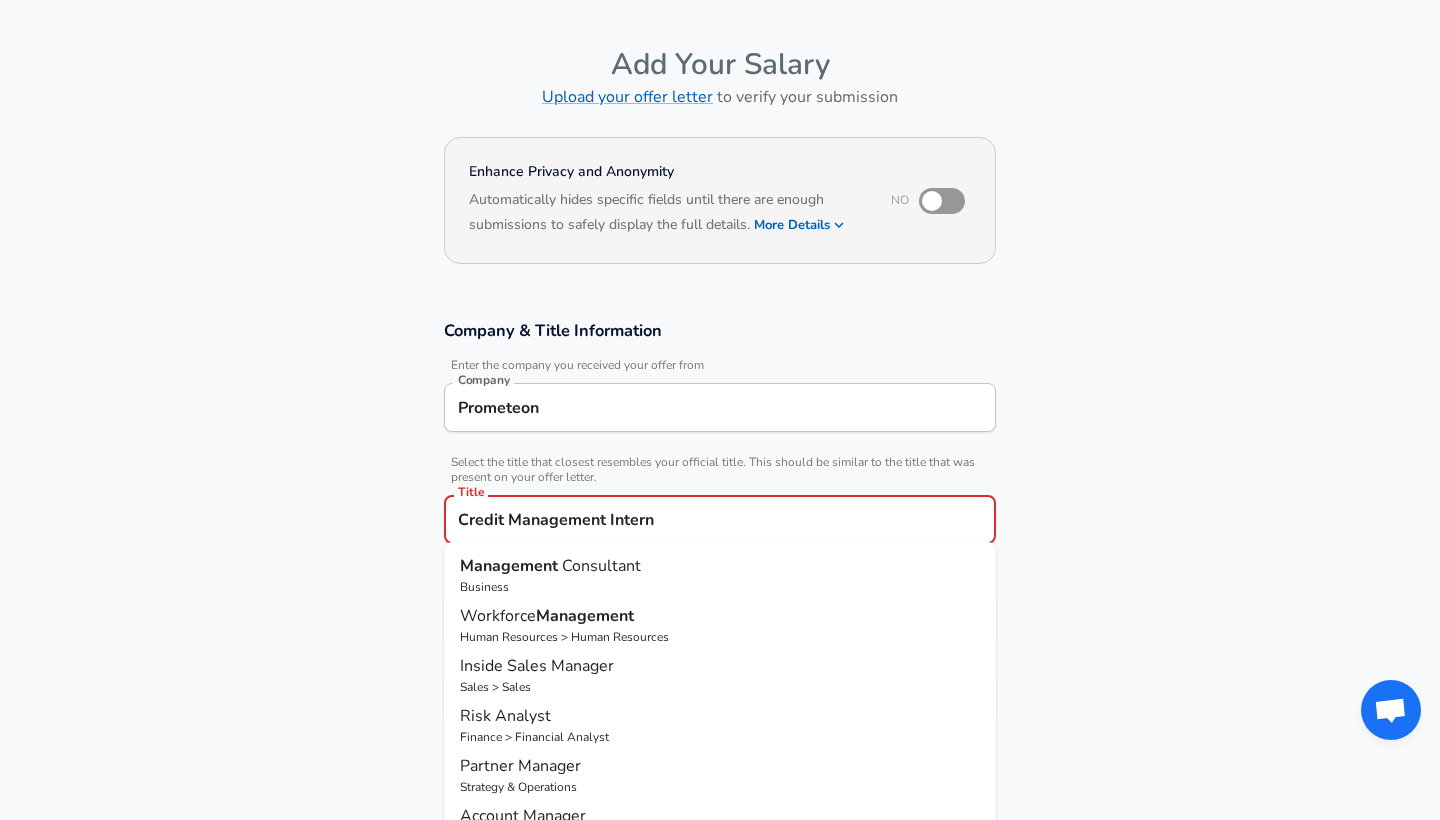 click on "Credit Management Intern" at bounding box center (720, 519) 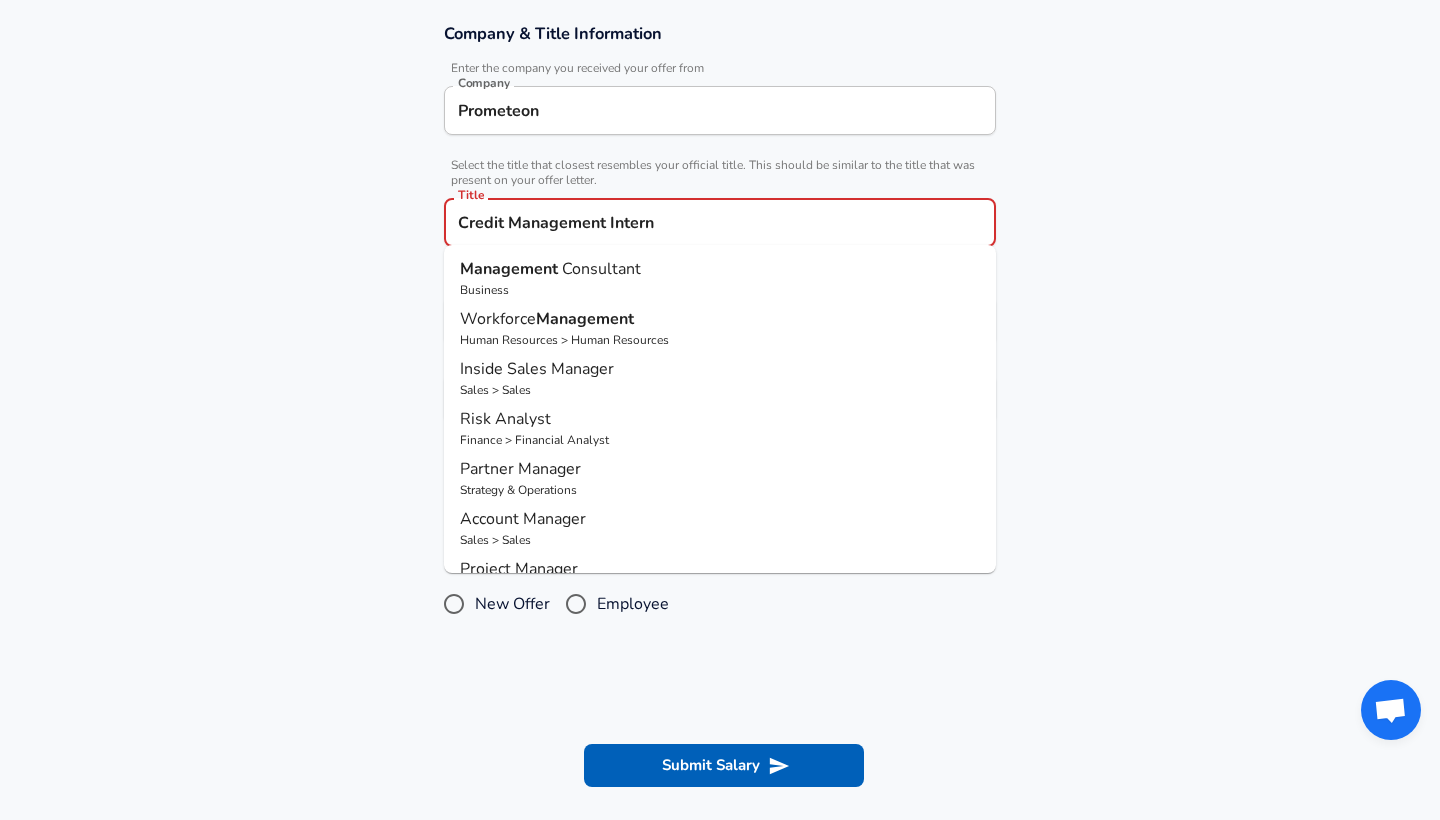 scroll, scrollTop: 423, scrollLeft: 0, axis: vertical 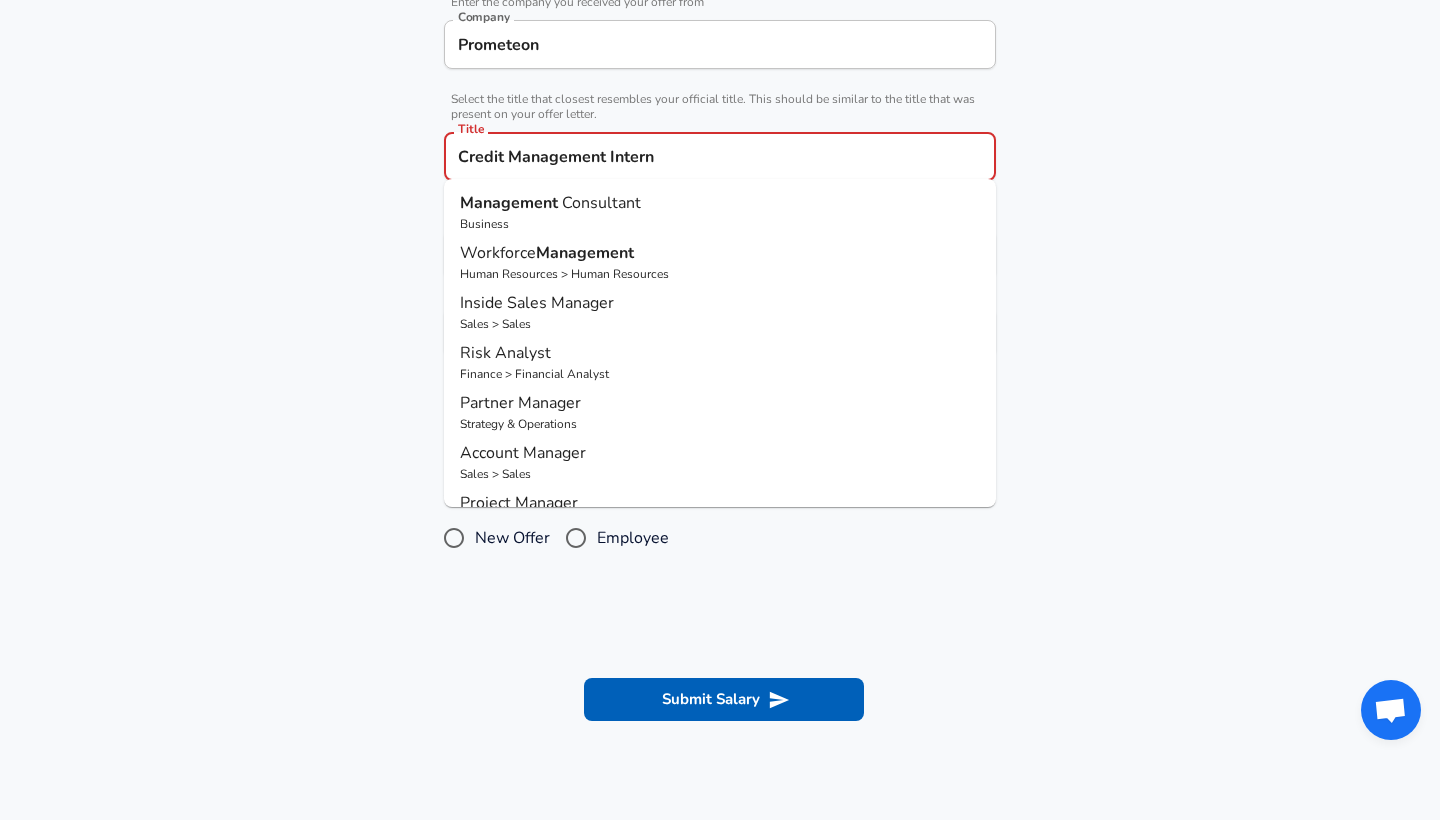 click on "Credit Management Intern" at bounding box center (720, 156) 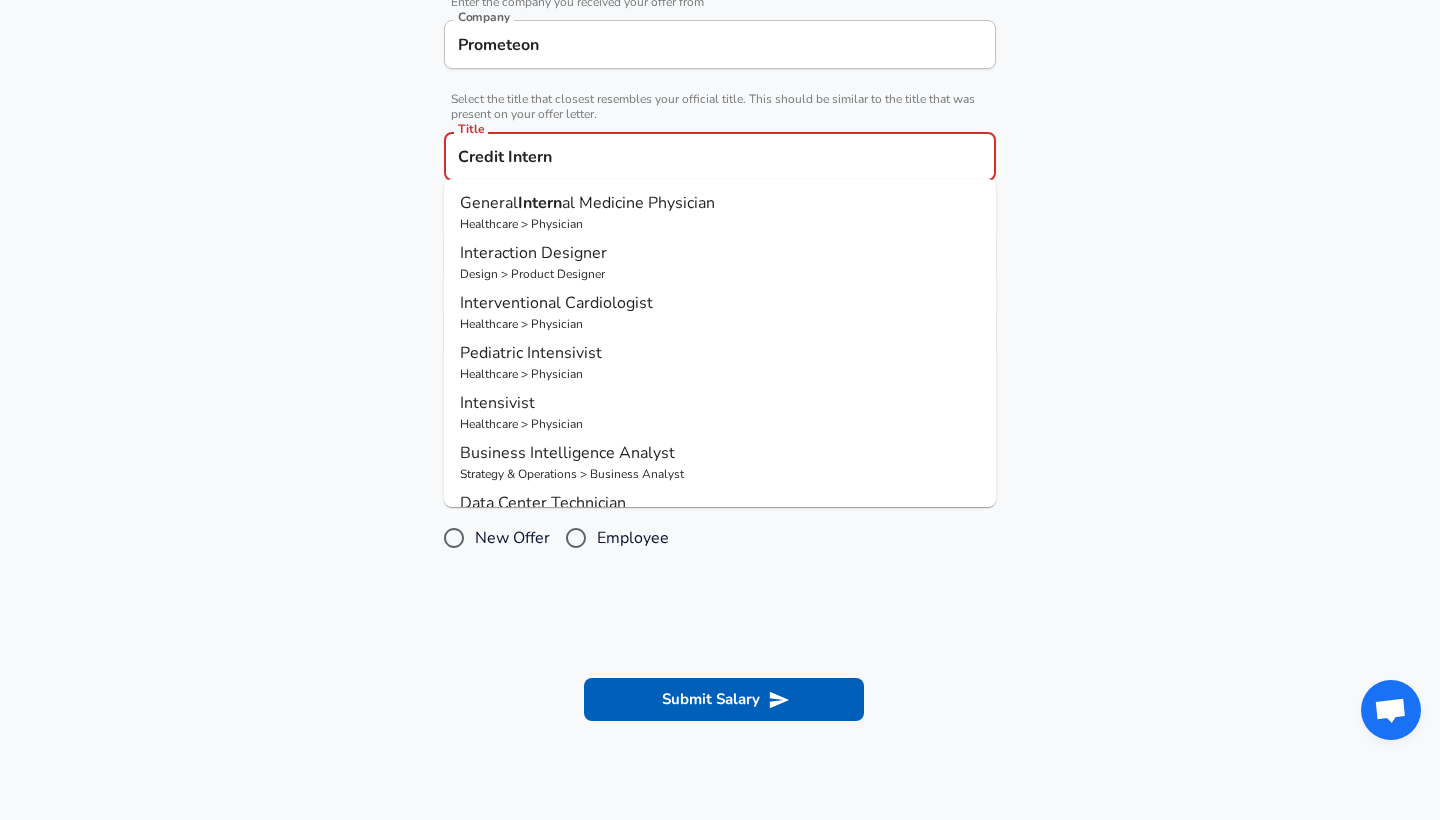 click on "Credit Intern" at bounding box center [720, 156] 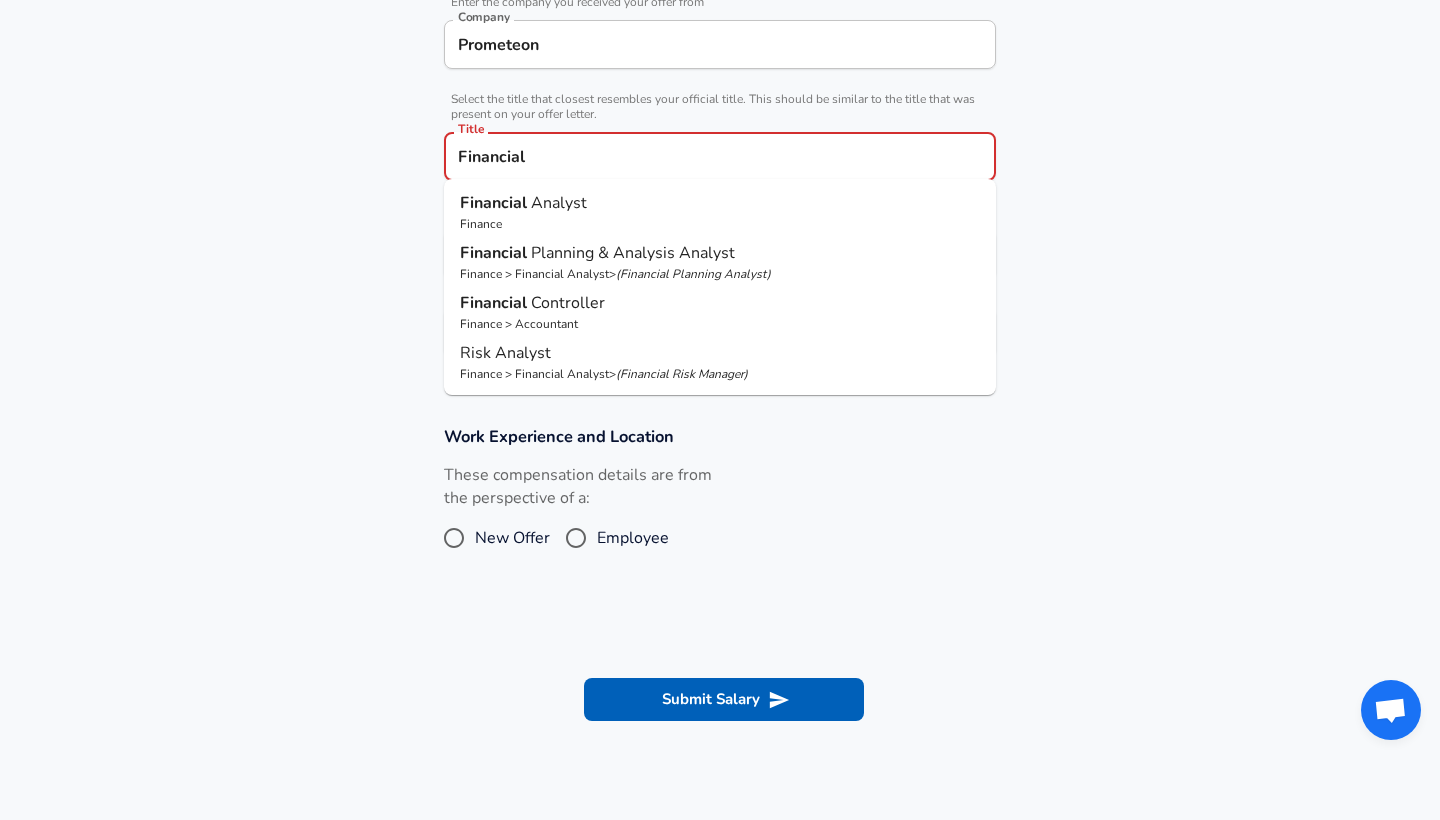 click on "Financial    Analyst" at bounding box center [720, 203] 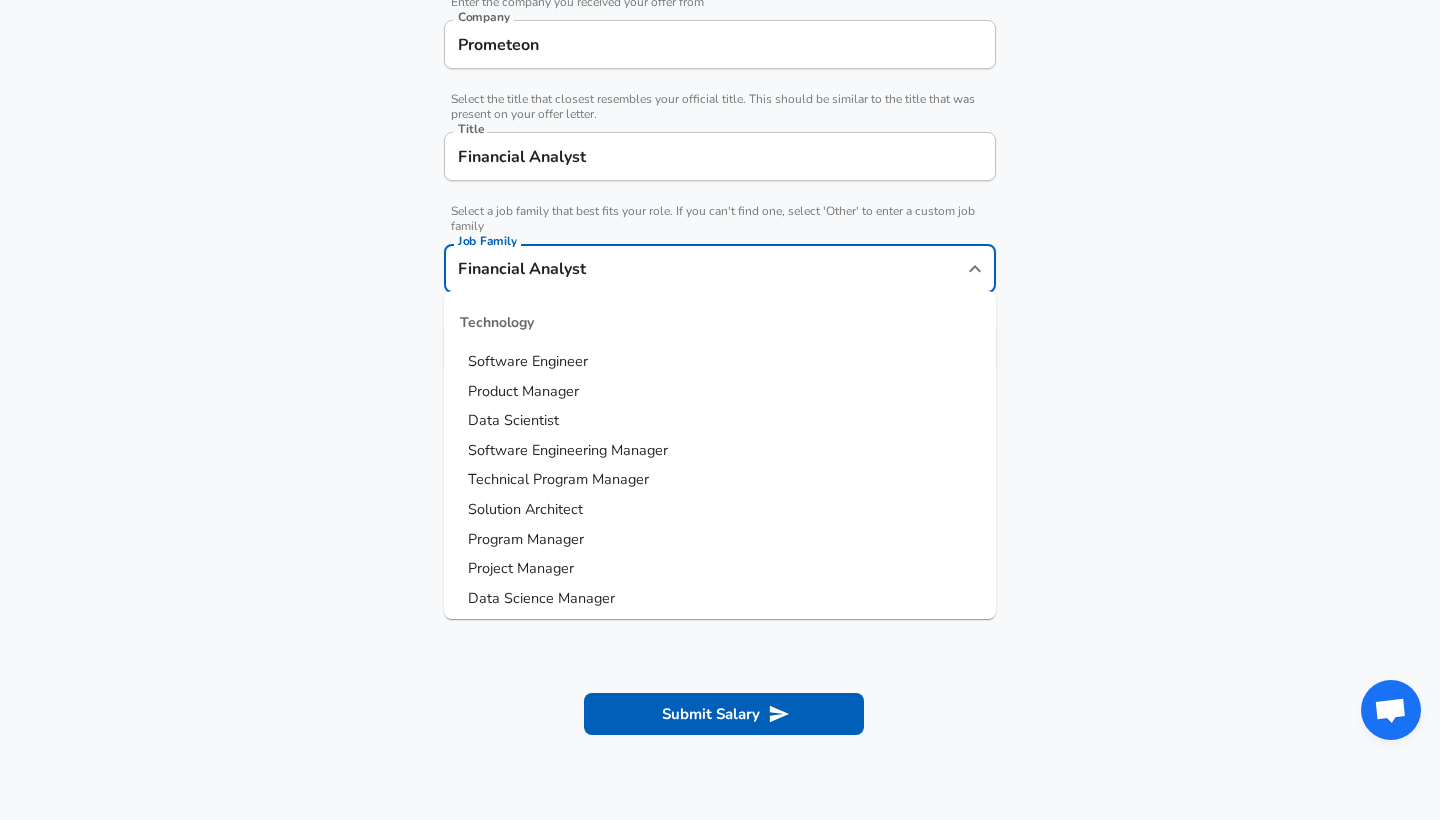 click on "Financial Analyst" at bounding box center [705, 268] 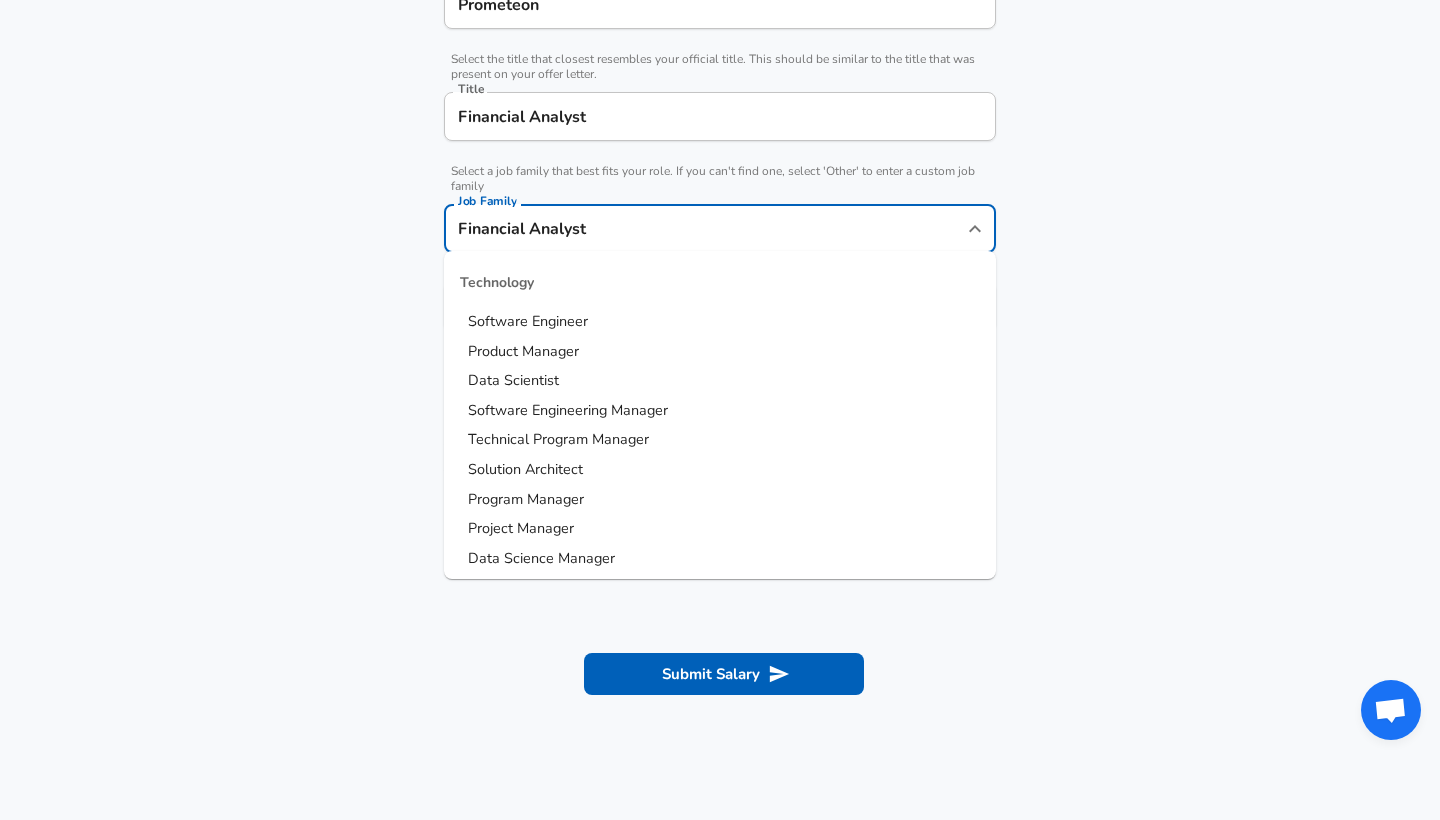 scroll, scrollTop: 1349, scrollLeft: 0, axis: vertical 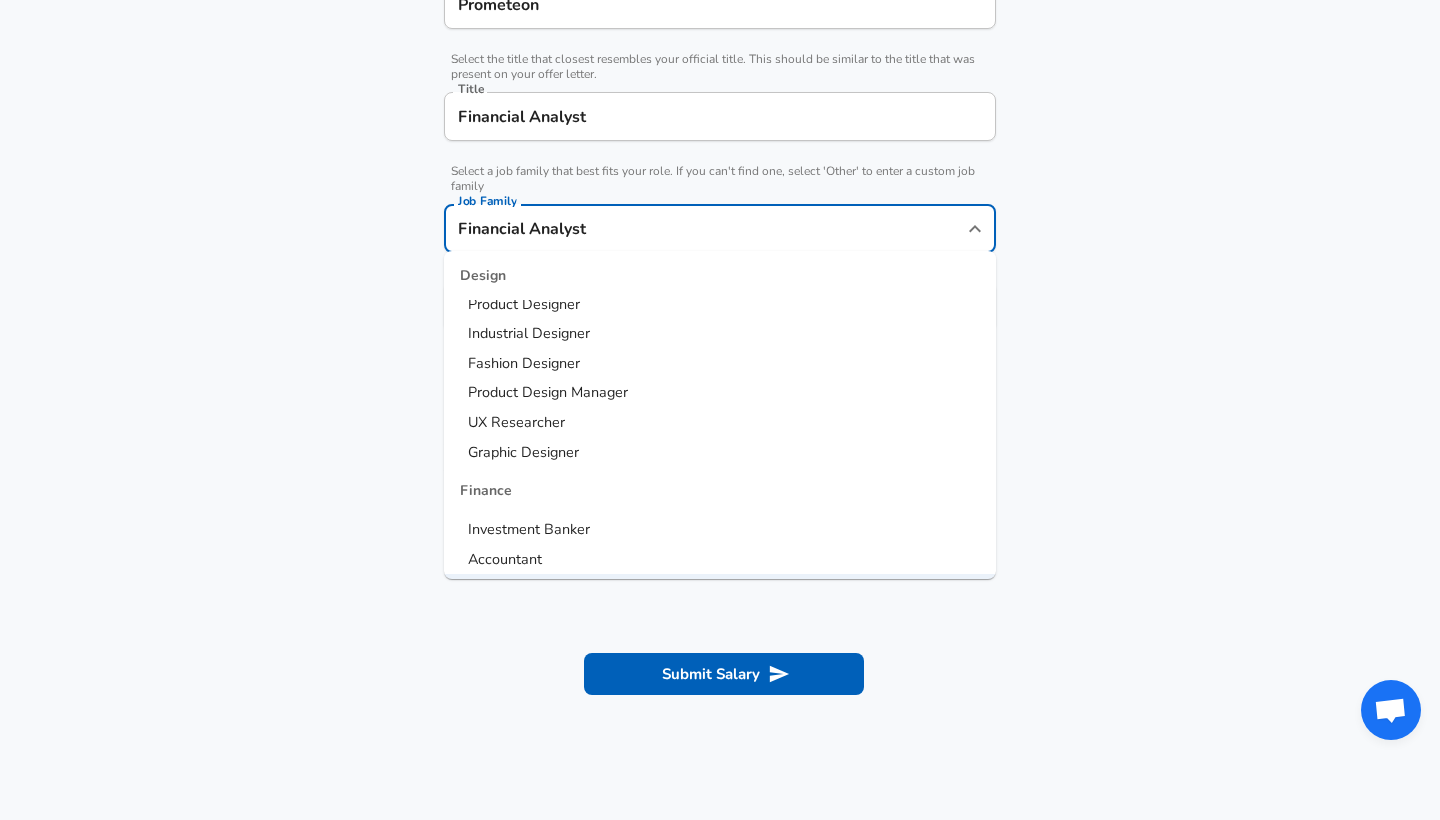 click on "Company & Title Information   Enter the company you received your offer from Company Prometeon Company   Select the title that closest resembles your official title. This should be similar to the title that was present on your offer letter. Title Financial Analyst Title   Select a job family that best fits your role. If you can't find one, select 'Other' to enter a custom job family Job Family Financial Analyst Job Family Technology Software Engineer Product Manager Data Scientist Software Engineering Manager Technical Program Manager Solution Architect Program Manager Project Manager Data Science Manager Technical Writer Engineering Biomedical Engineer Civil Engineer Hardware Engineer Mechanical Engineer Geological Engineer Electrical Engineer Controls Engineer Chemical Engineer Aerospace Engineer Materials Engineer Optical Engineer MEP Engineer Prompt Engineer Business Management Consultant Business Development Sales Sales Legal Legal Sales Sales Engineer Legal Regulatory Affairs Sales Customer Success" at bounding box center [720, 134] 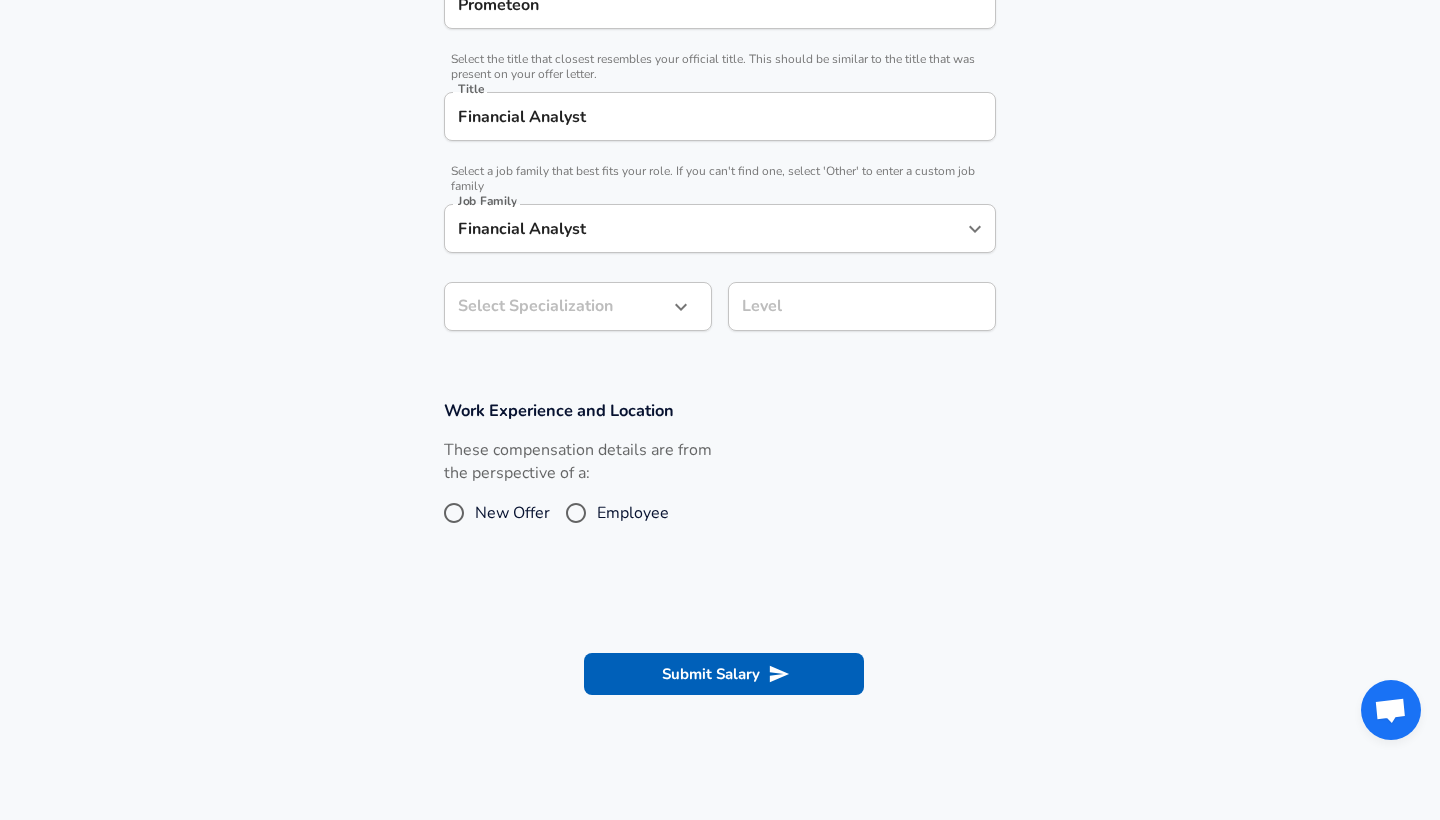 click on "Restart Add Your Salary Upload your offer letter   to verify your submission Enhance Privacy and Anonymity No Automatically hides specific fields until there are enough submissions to safely display the full details.   More Details Based on your submission and the data points that we have already collected, we will automatically hide and anonymize specific fields if there aren't enough data points to remain sufficiently anonymous. Company & Title Information   Enter the company you received your offer from Company Prometeon Company   Select the title that closest resembles your official title. This should be similar to the title that was present on your offer letter. Title Financial Analyst Title   Select a job family that best fits your role. If you can't find one, select 'Other' to enter a custom job family Job Family Financial Analyst Job Family Select Specialization ​ Select Specialization Level Level Work Experience and Location These compensation details are from the perspective of a: New Offer" at bounding box center [720, -53] 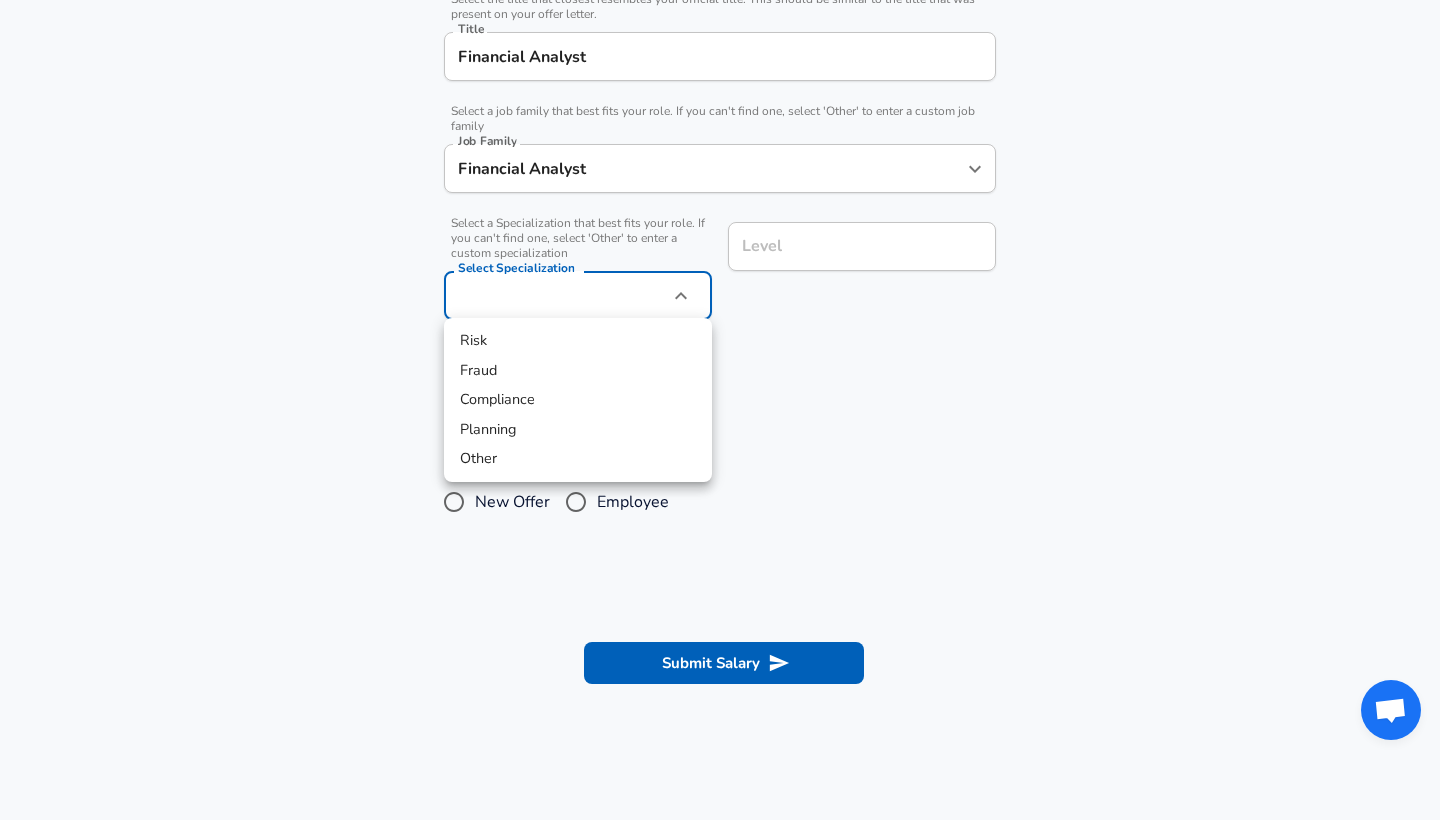 click on "Other" at bounding box center [578, 459] 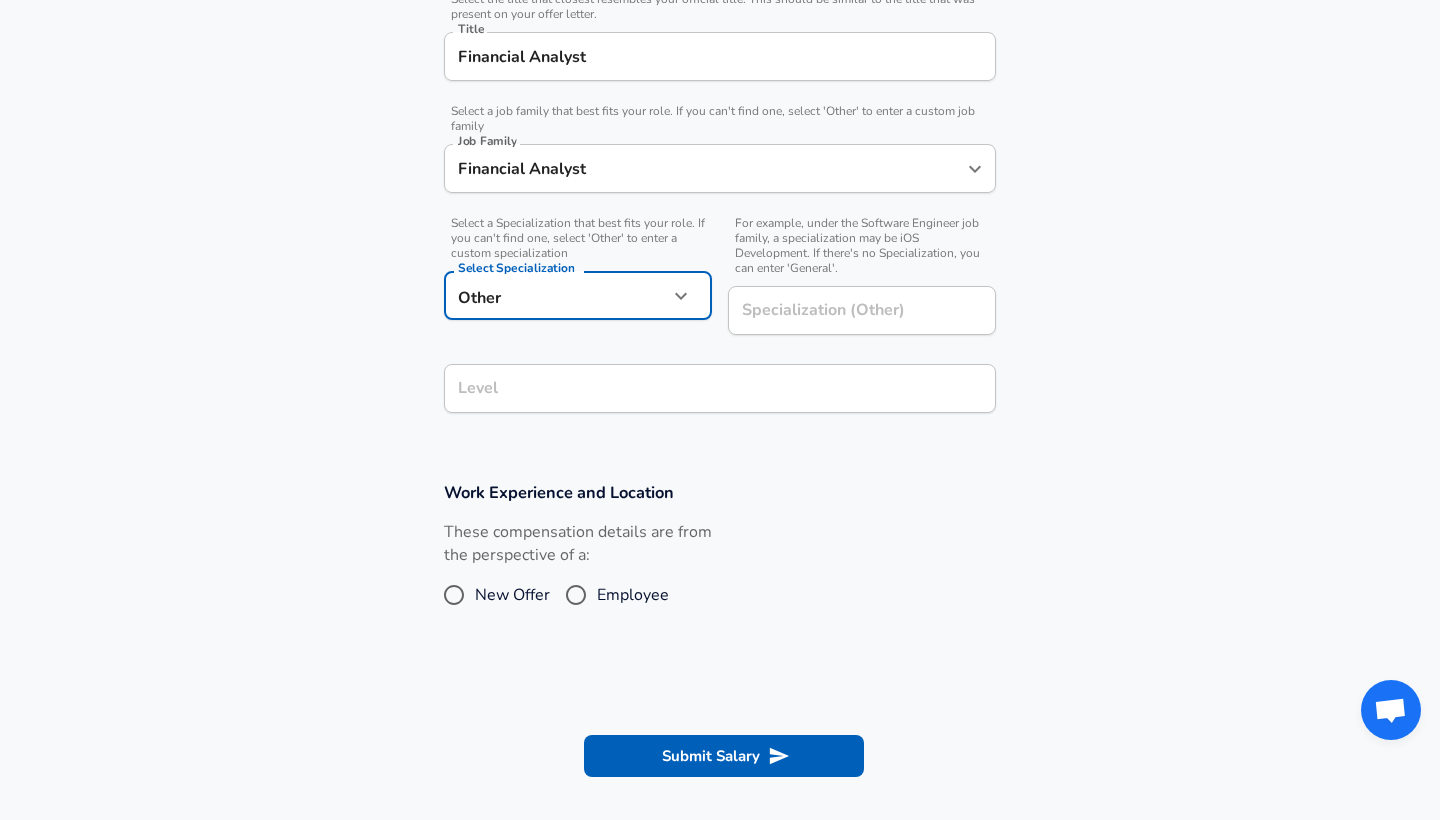type on "Other" 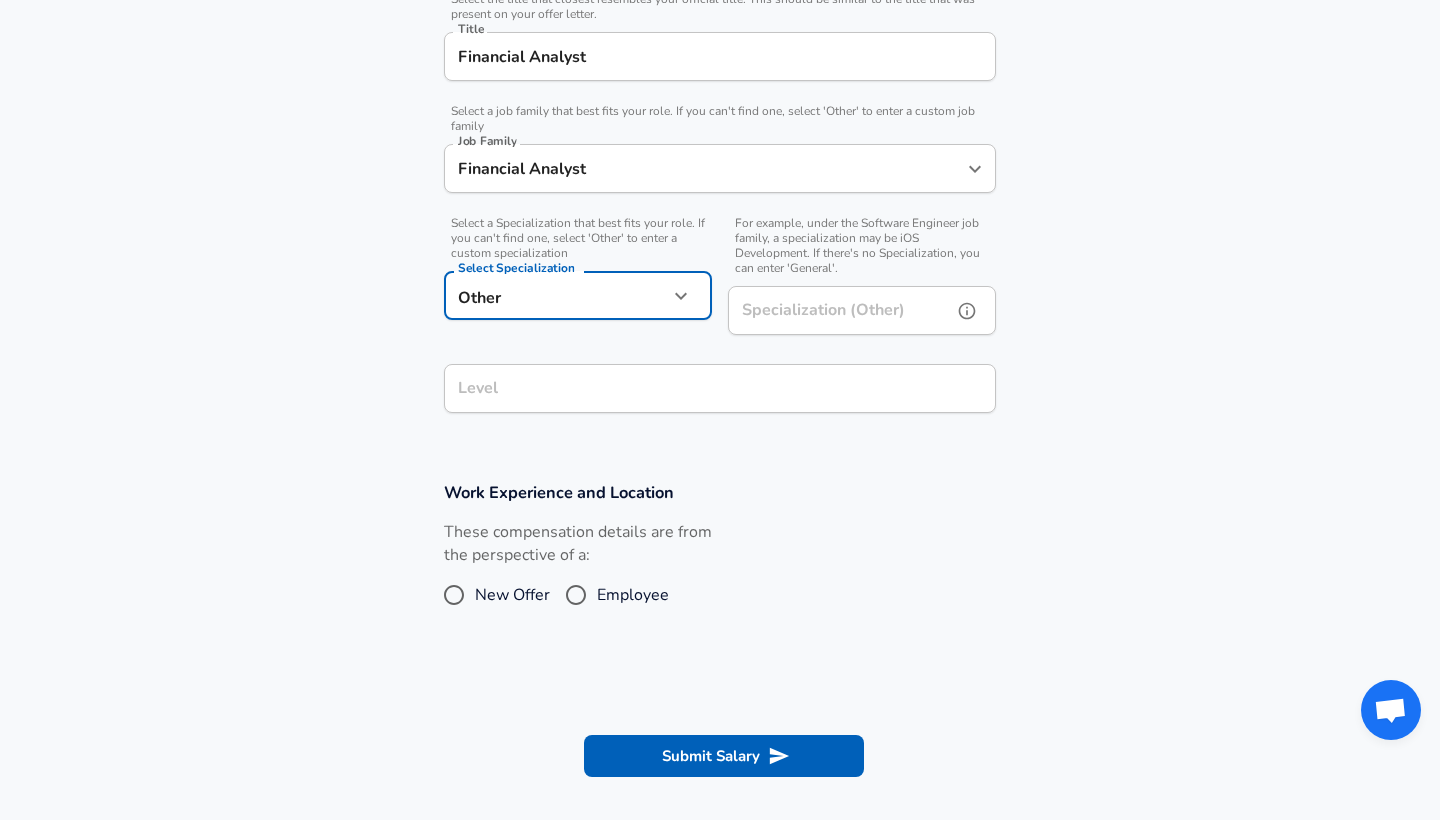 click on "Specialization (Other) Specialization (Other)" at bounding box center (862, 313) 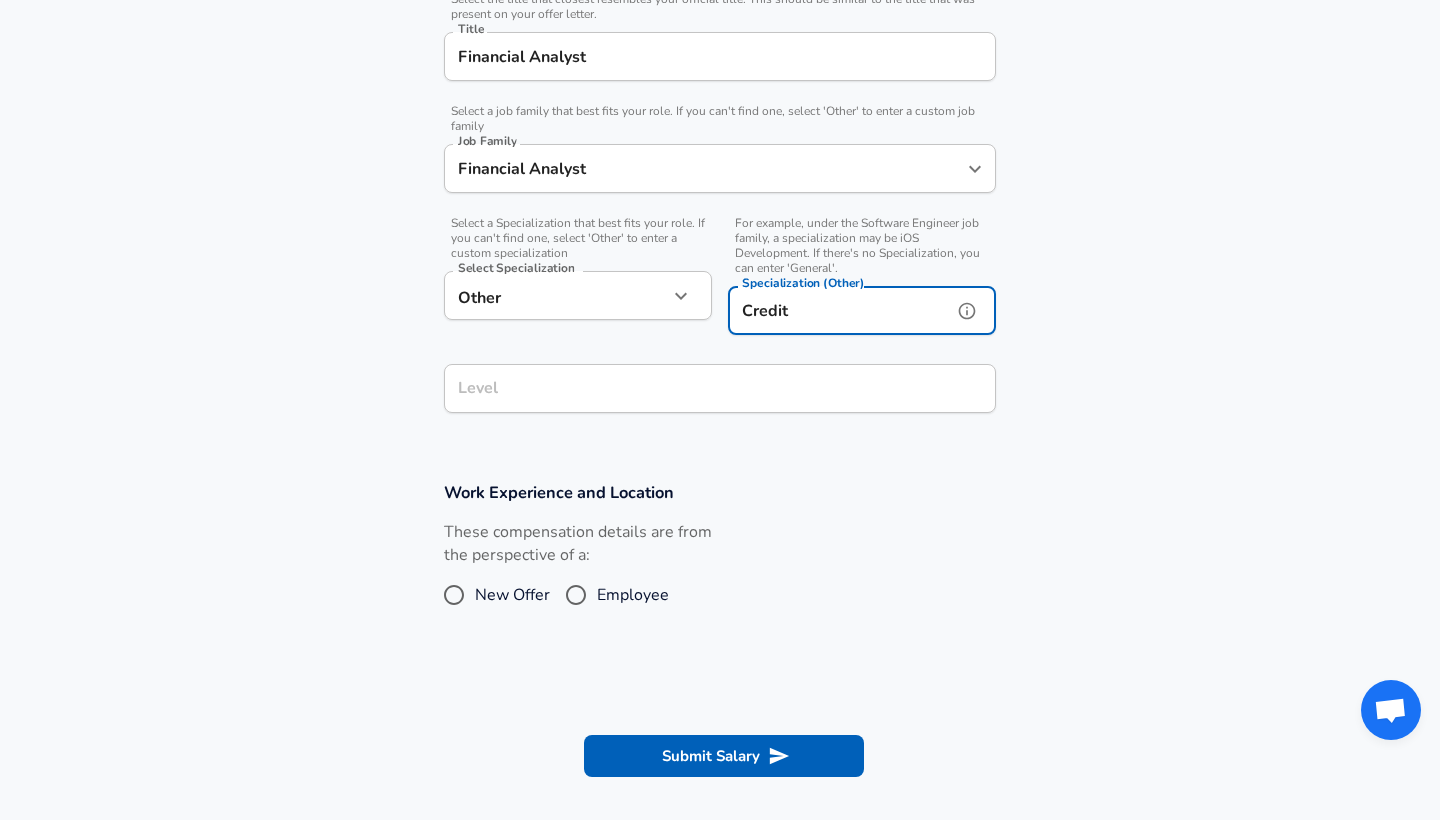 type on "Credit" 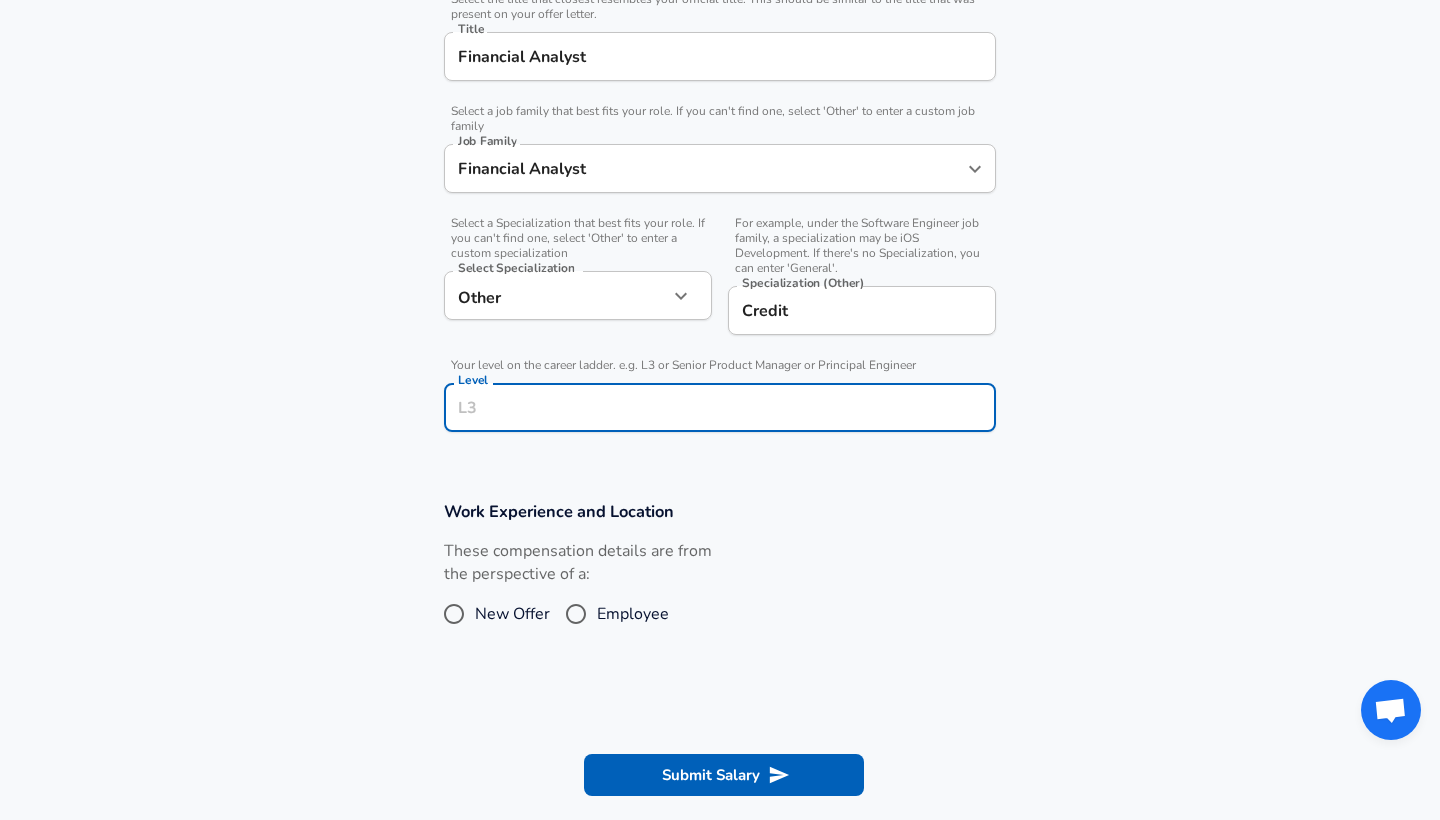 click on "Level" at bounding box center (720, 407) 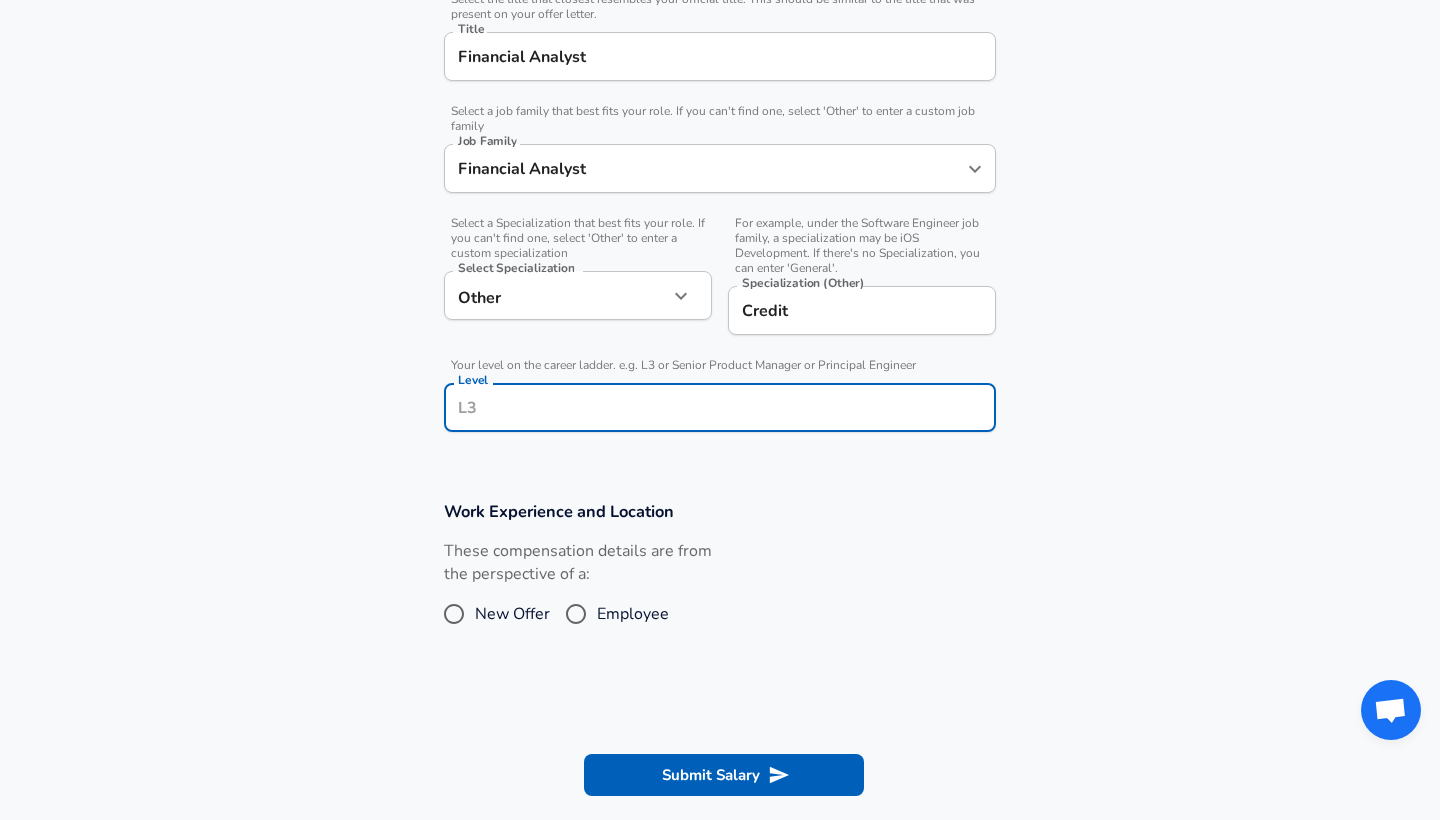 scroll, scrollTop: 563, scrollLeft: 0, axis: vertical 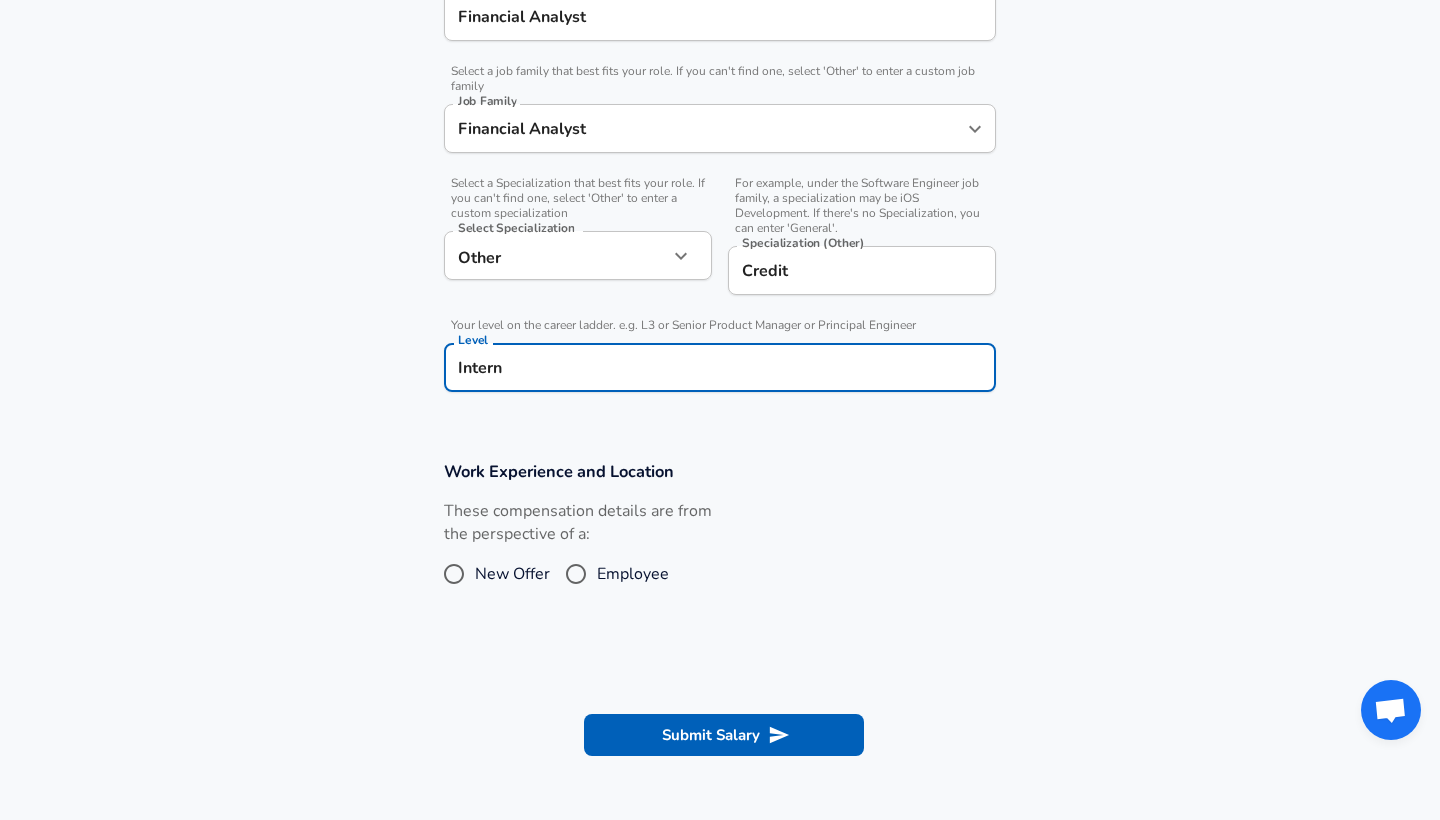 click on "Company & Title Information   Enter the company you received your offer from Company Prometeon Company   Select the title that closest resembles your official title. This should be similar to the title that was present on your offer letter. Title Financial Analyst Title   Select a job family that best fits your role. If you can't find one, select 'Other' to enter a custom job family Job Family Financial Analyst Job Family   Select a Specialization that best fits your role. If you can't find one, select 'Other' to enter a custom specialization Select Specialization Other Other Select Specialization   For example, under the Software Engineer job family, a specialization may be iOS Development. If there's no Specialization, you can enter 'General'. Specialization (Other) Credit Specialization (Other)   Your level on the career ladder. e.g. L3 or Senior Product Manager or Principal Engineer Level Intern Level" at bounding box center [720, 115] 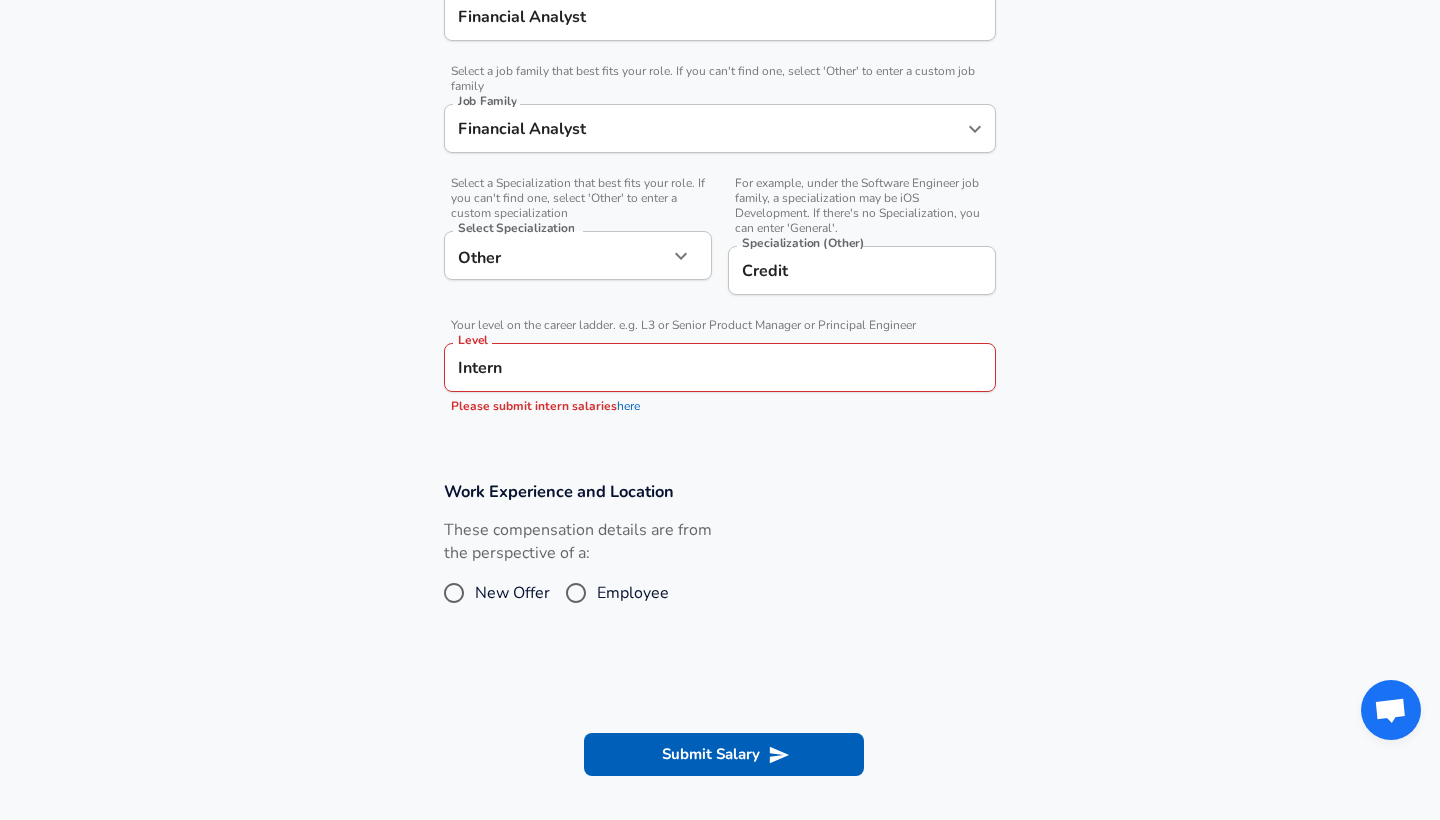 click on "Intern Level" at bounding box center [720, 367] 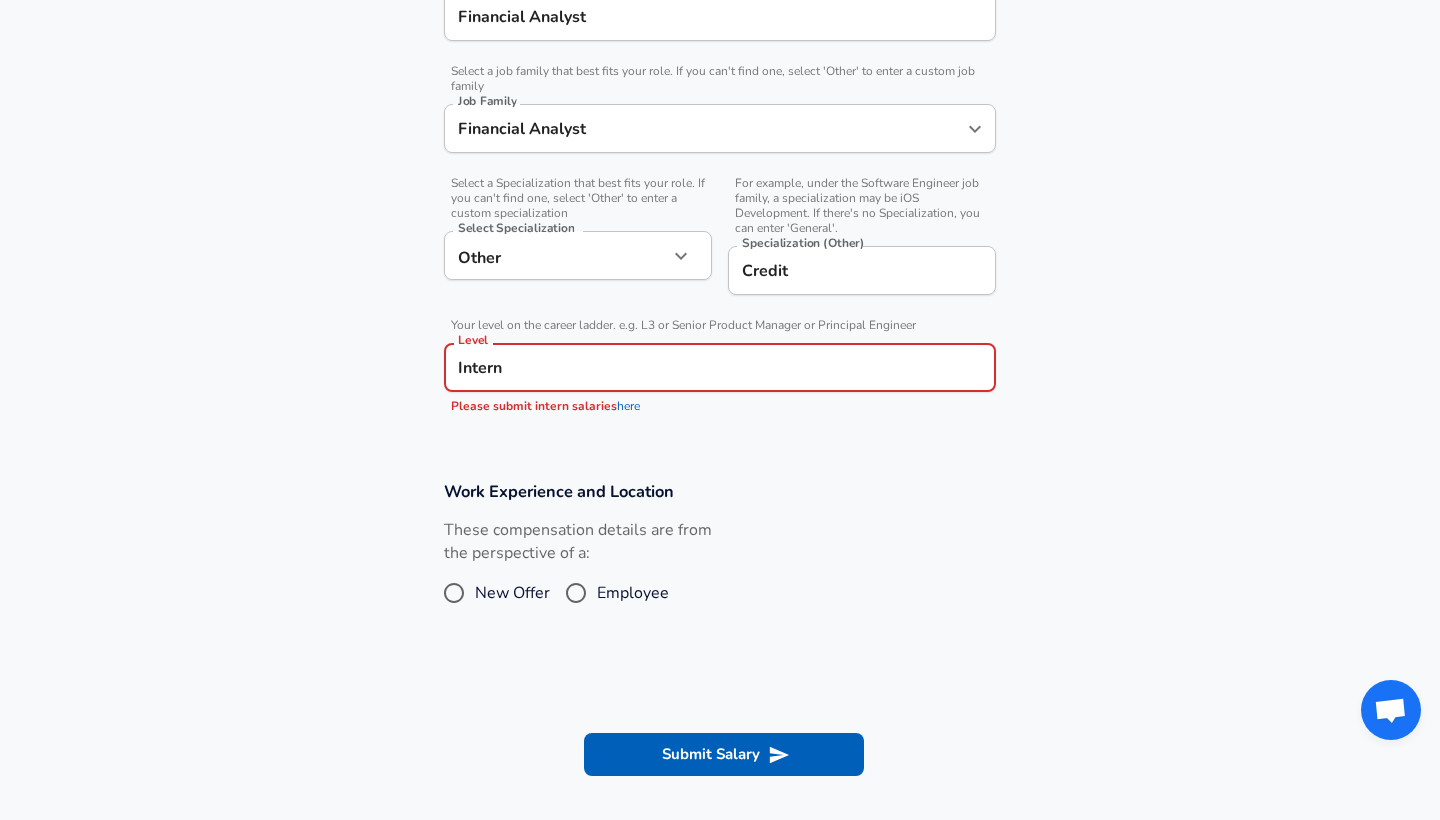 click on "Intern" at bounding box center [720, 367] 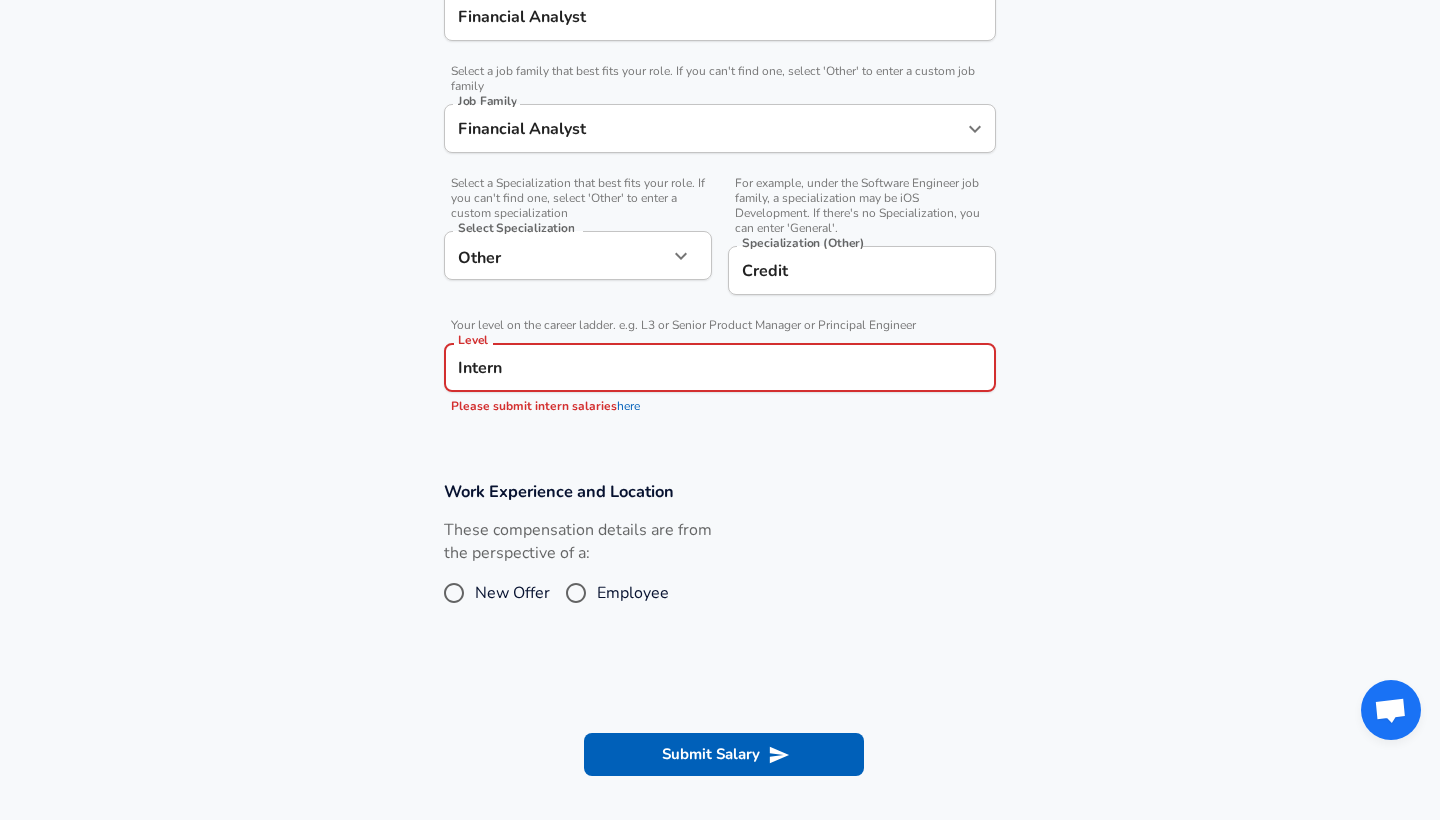 click on "here" at bounding box center [628, 406] 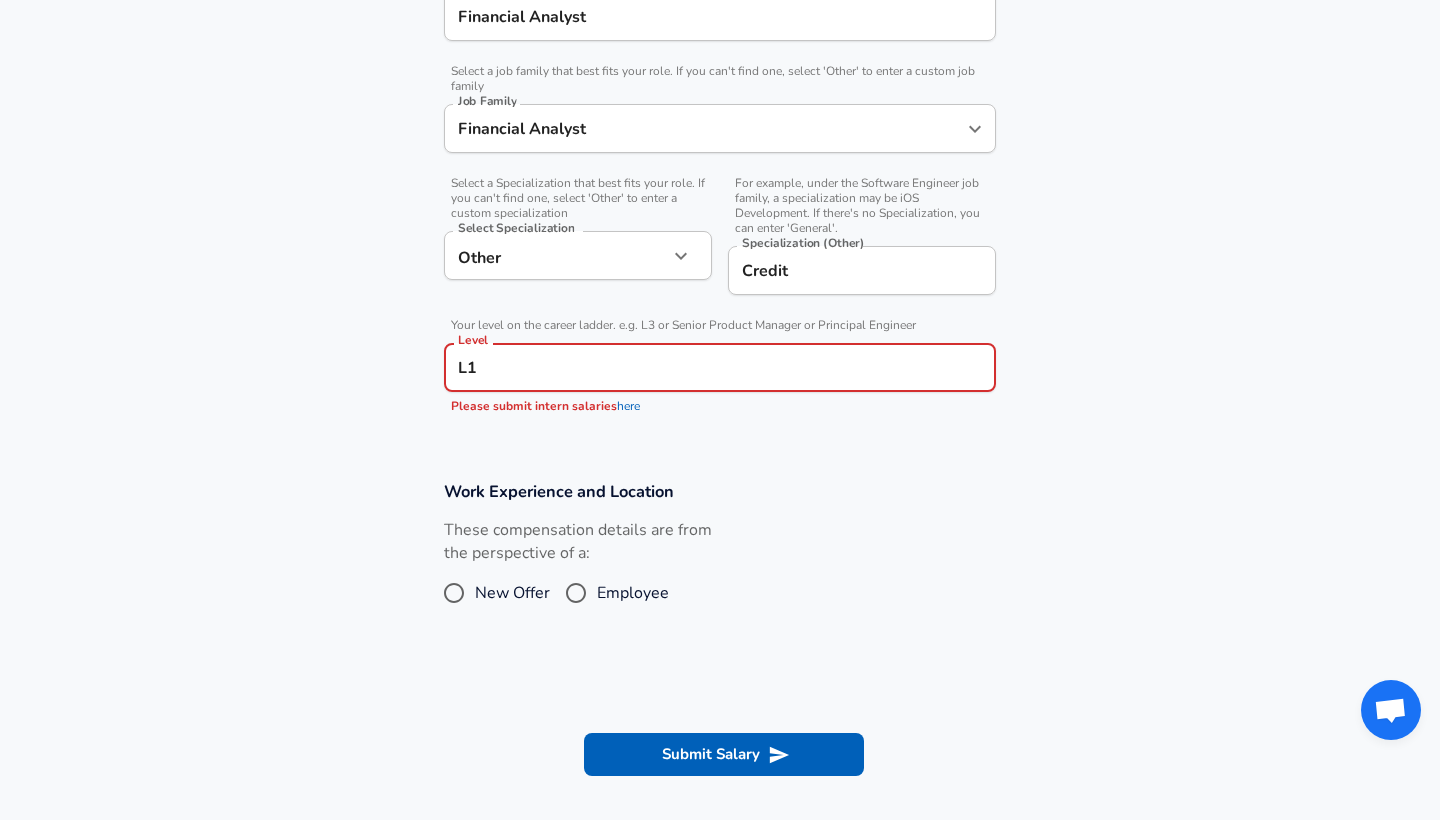click on "Level L1 Level Please submit intern salaries  here" at bounding box center [720, 376] 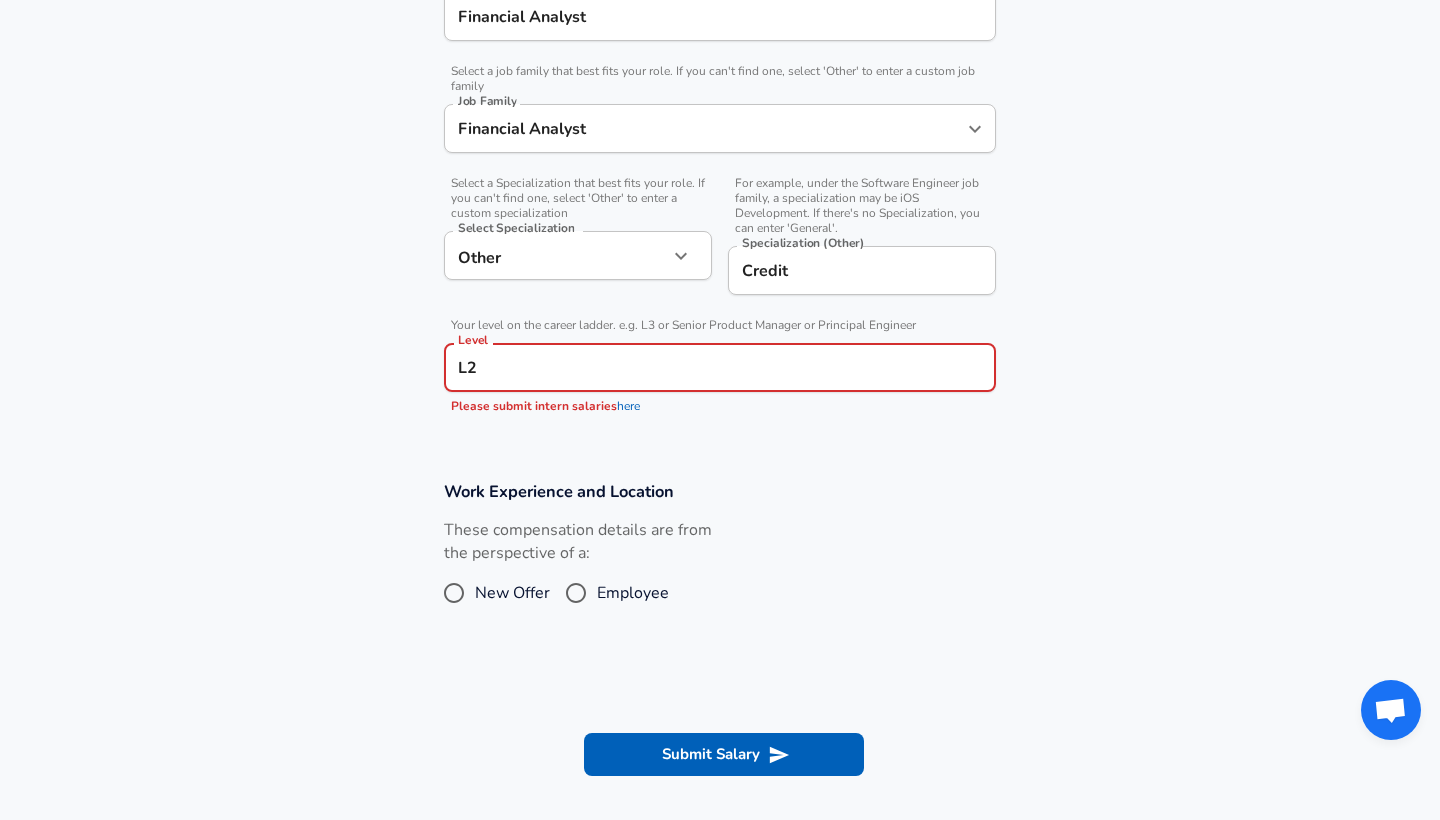 type on "L2" 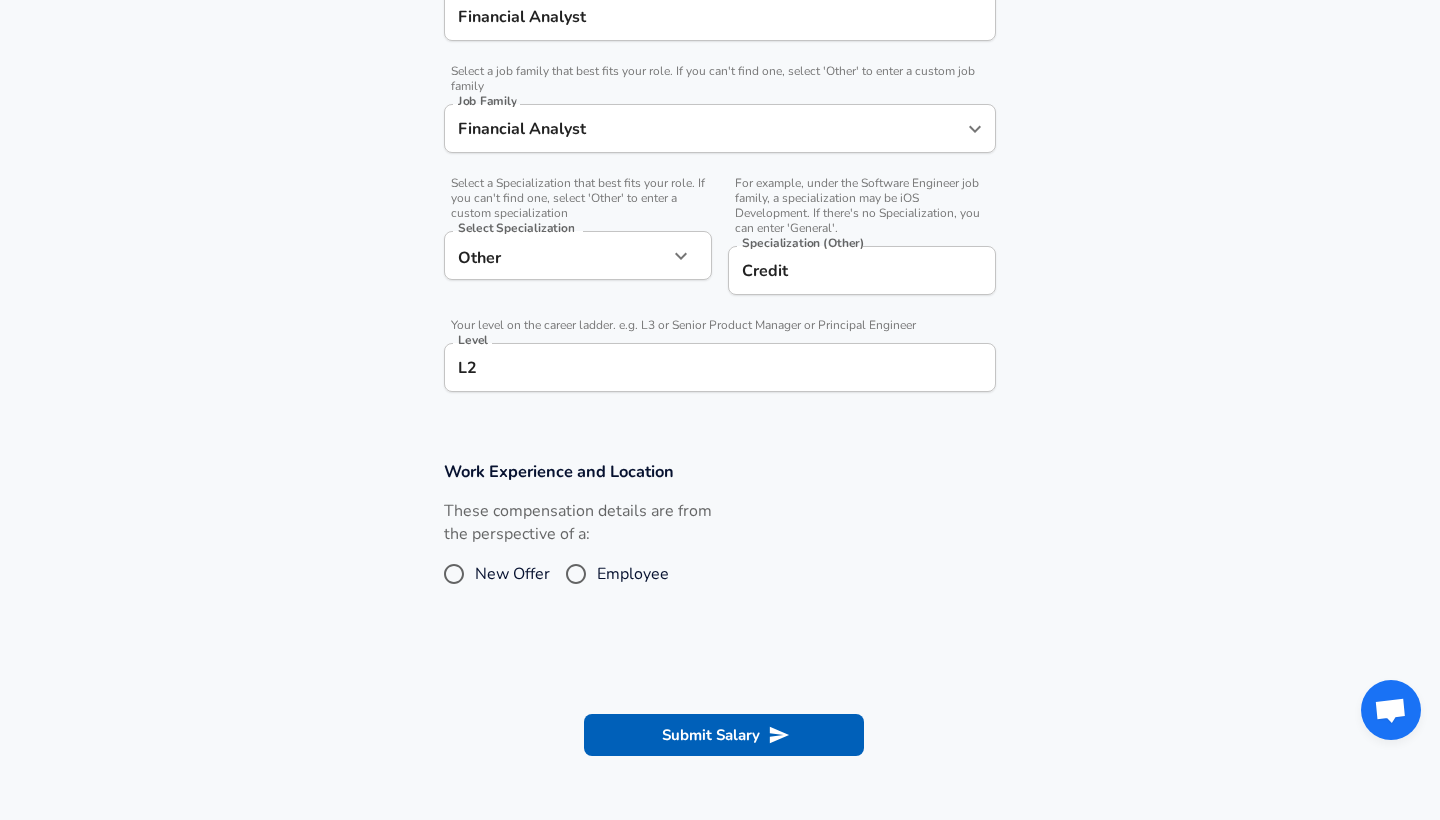 click on "New Offer" at bounding box center [512, 574] 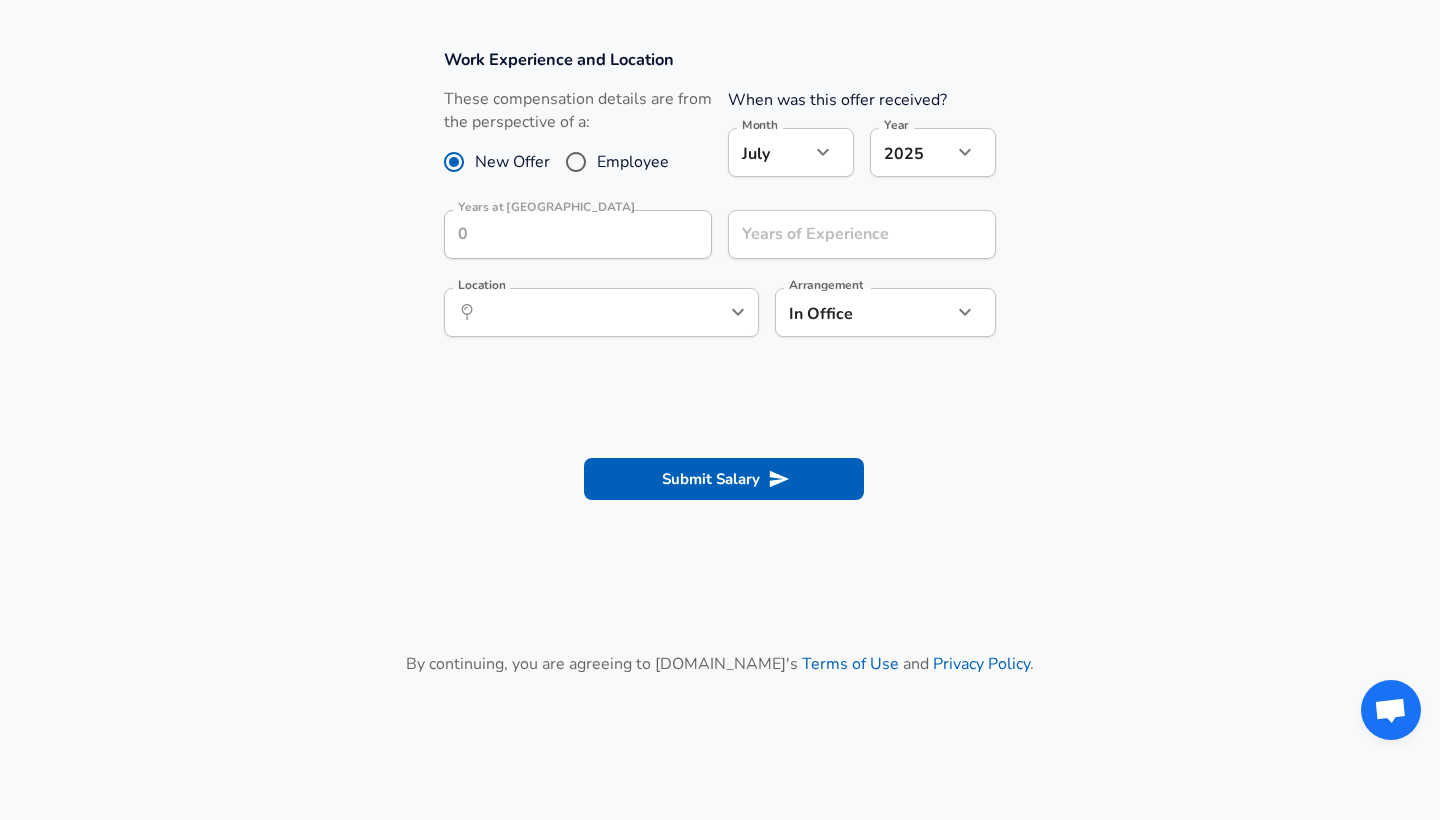 scroll, scrollTop: 984, scrollLeft: 0, axis: vertical 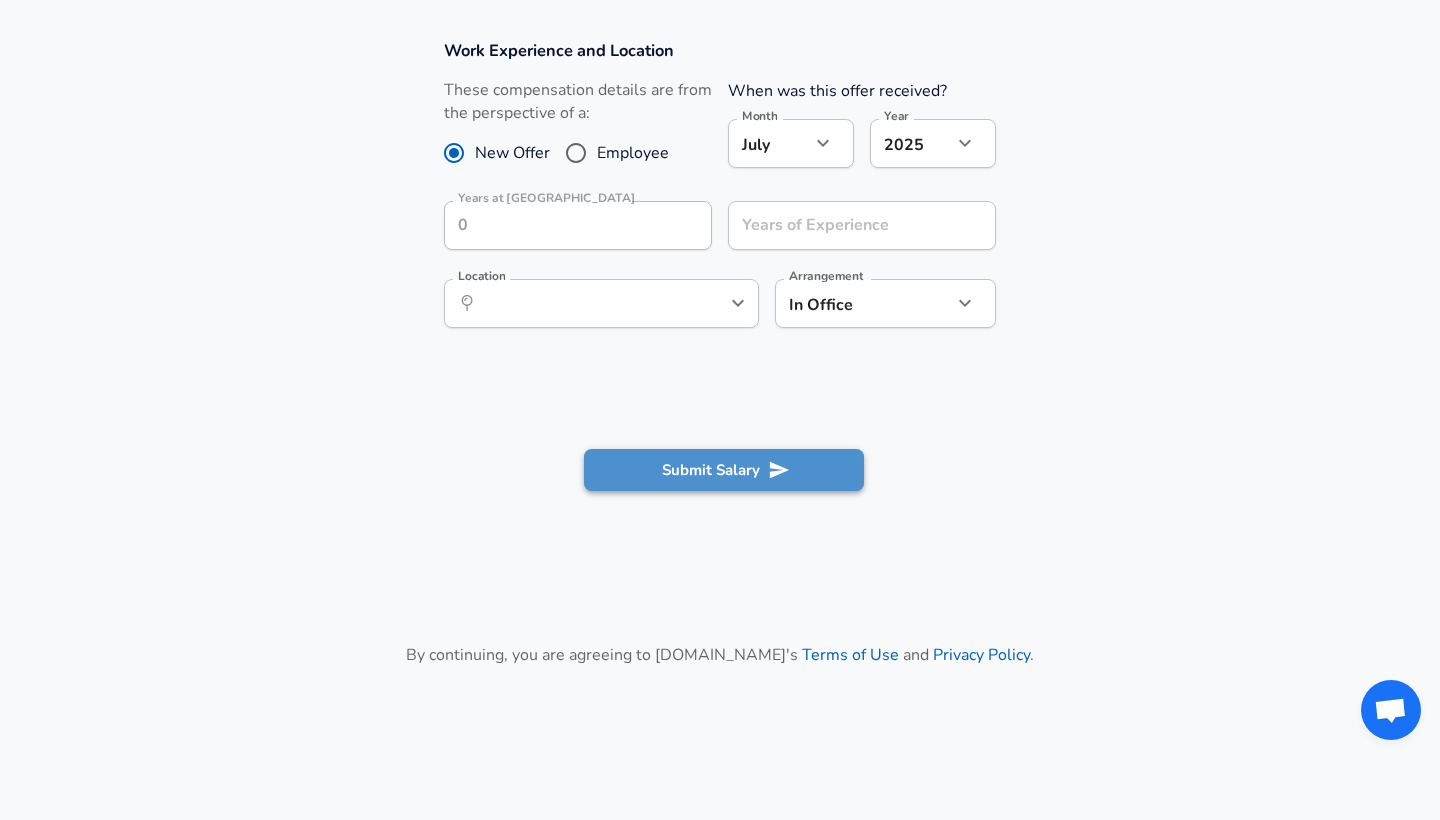 click on "Submit Salary" at bounding box center [724, 470] 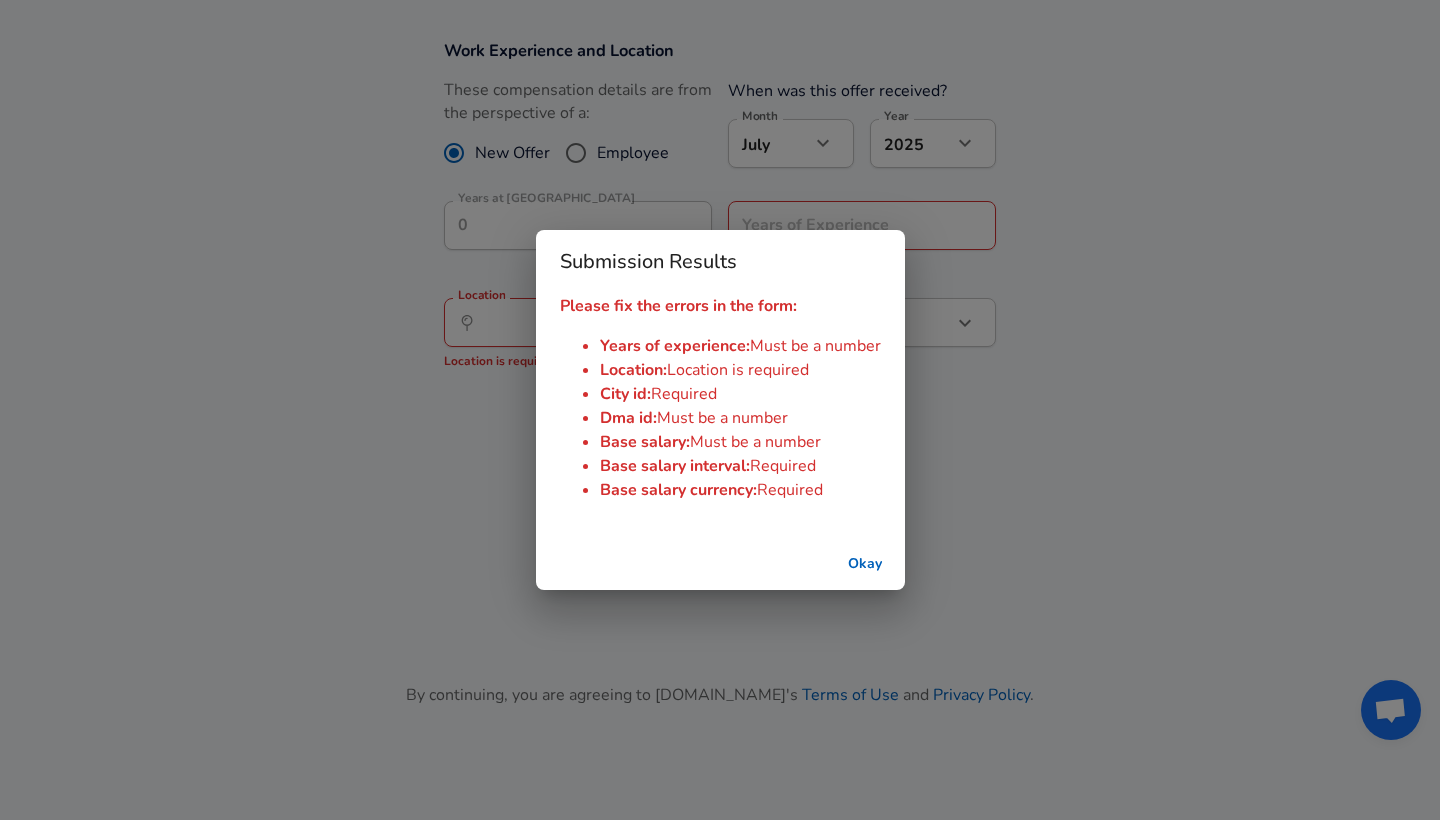 click on "Okay" at bounding box center [865, 564] 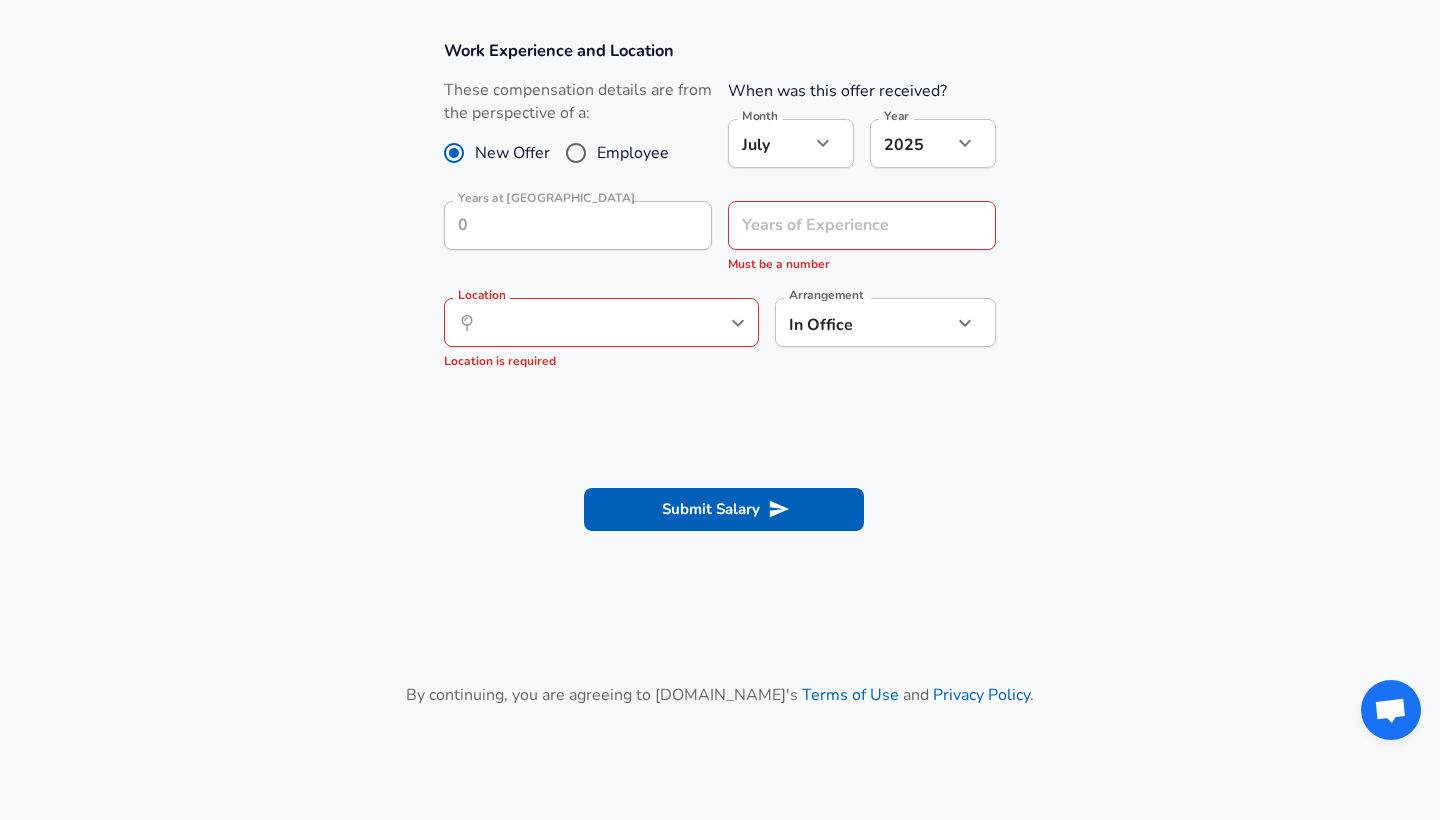 scroll, scrollTop: 596, scrollLeft: 0, axis: vertical 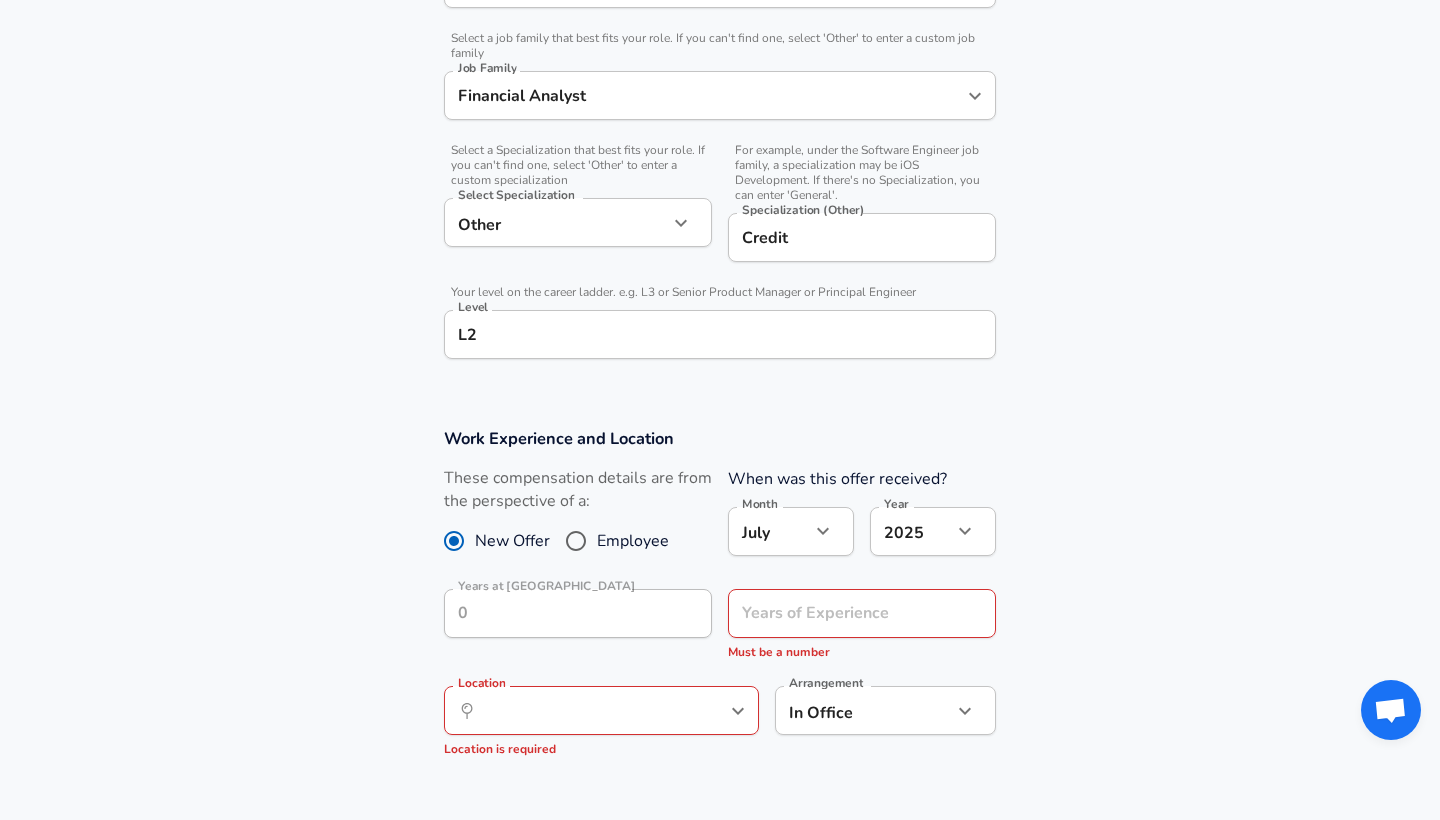 click on "These compensation details are from the perspective of a: New Offer Employee" at bounding box center [578, 520] 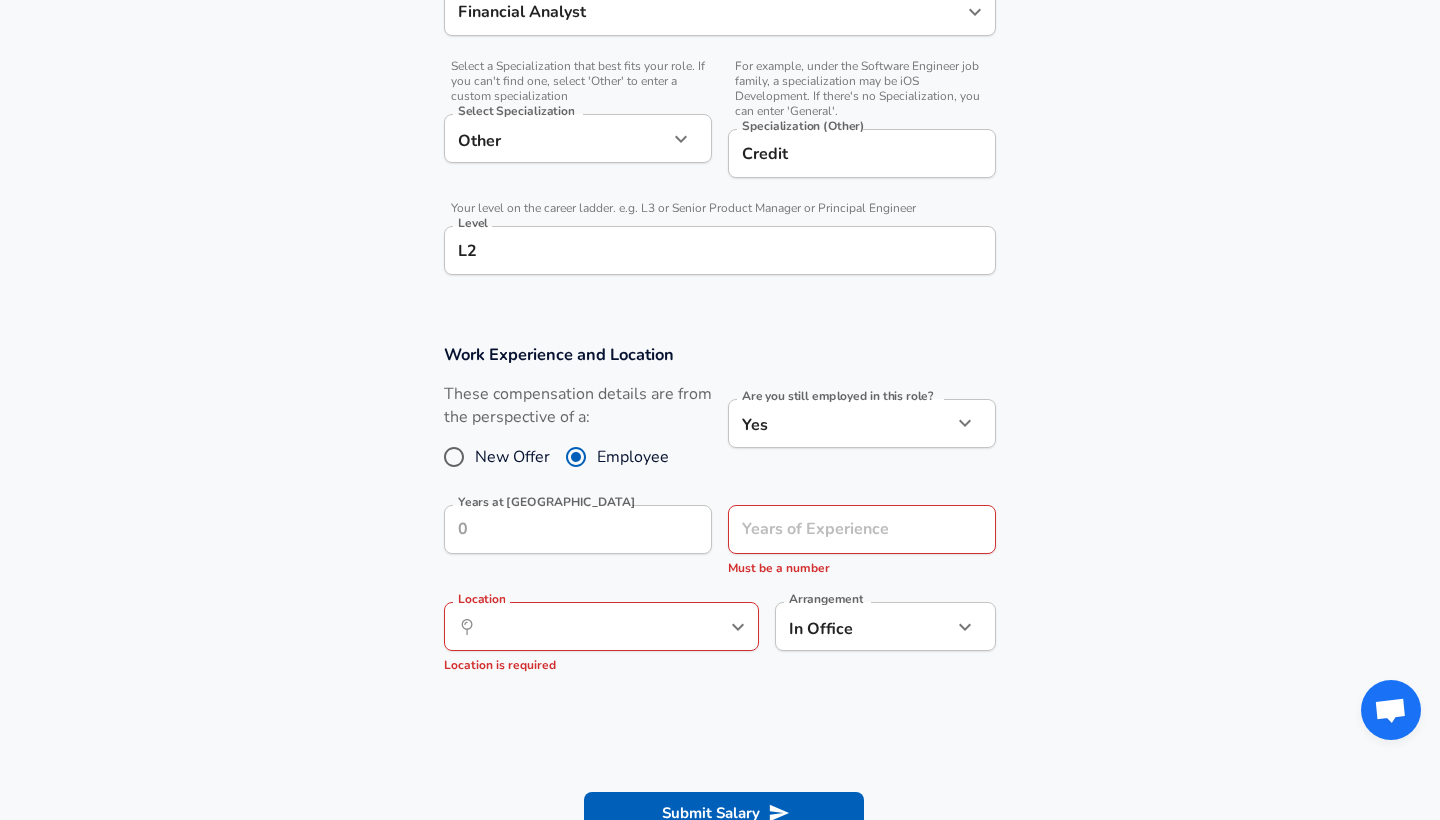 scroll, scrollTop: 696, scrollLeft: 0, axis: vertical 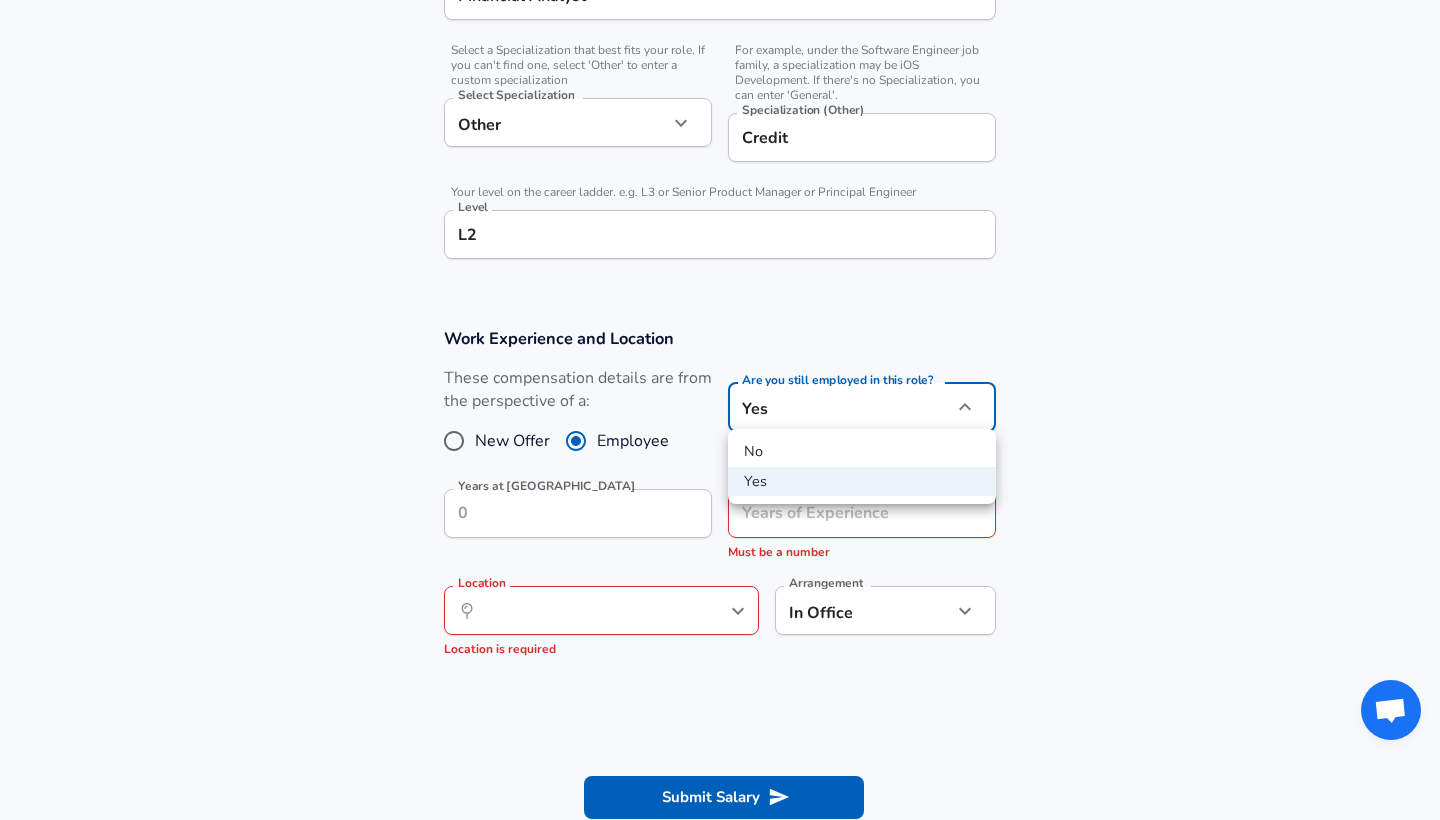 click on "Restart Add Your Salary Upload your offer letter   to verify your submission Enhance Privacy and Anonymity No Automatically hides specific fields until there are enough submissions to safely display the full details.   More Details Based on your submission and the data points that we have already collected, we will automatically hide and anonymize specific fields if there aren't enough data points to remain sufficiently anonymous. Company & Title Information   Enter the company you received your offer from Company Prometeon Company   Select the title that closest resembles your official title. This should be similar to the title that was present on your offer letter. Title Financial Analyst Title   Select a job family that best fits your role. If you can't find one, select 'Other' to enter a custom job family Job Family Financial Analyst Job Family   Select a Specialization that best fits your role. If you can't find one, select 'Other' to enter a custom specialization Select Specialization Other Other     L2" at bounding box center [720, -286] 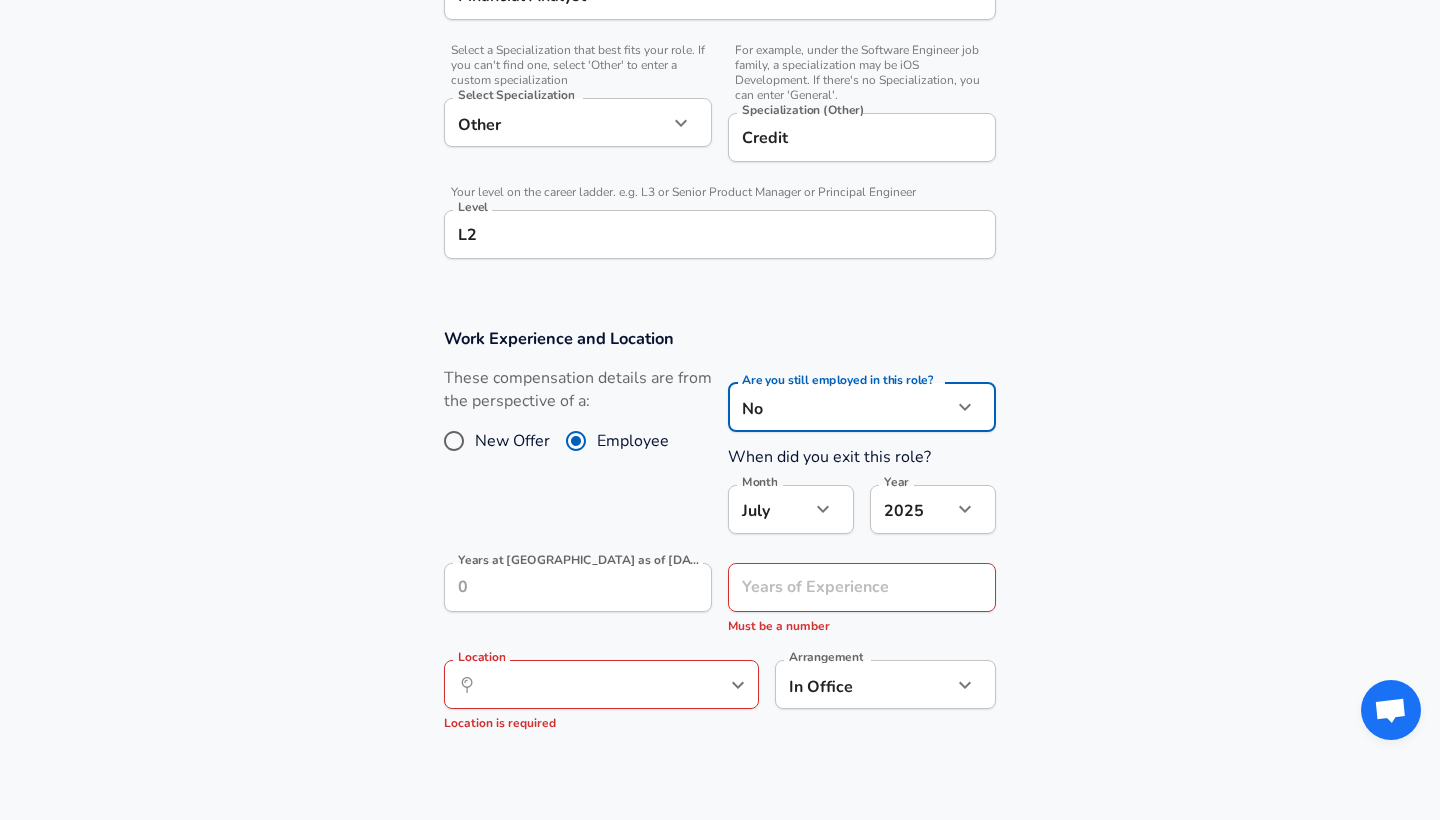 click on "Restart Add Your Salary Upload your offer letter   to verify your submission Enhance Privacy and Anonymity No Automatically hides specific fields until there are enough submissions to safely display the full details.   More Details Based on your submission and the data points that we have already collected, we will automatically hide and anonymize specific fields if there aren't enough data points to remain sufficiently anonymous. Company & Title Information   Enter the company you received your offer from Company Prometeon Company   Select the title that closest resembles your official title. This should be similar to the title that was present on your offer letter. Title Financial Analyst Title   Select a job family that best fits your role. If you can't find one, select 'Other' to enter a custom job family Job Family Financial Analyst Job Family   Select a Specialization that best fits your role. If you can't find one, select 'Other' to enter a custom specialization Select Specialization Other Other     L2" at bounding box center (720, -286) 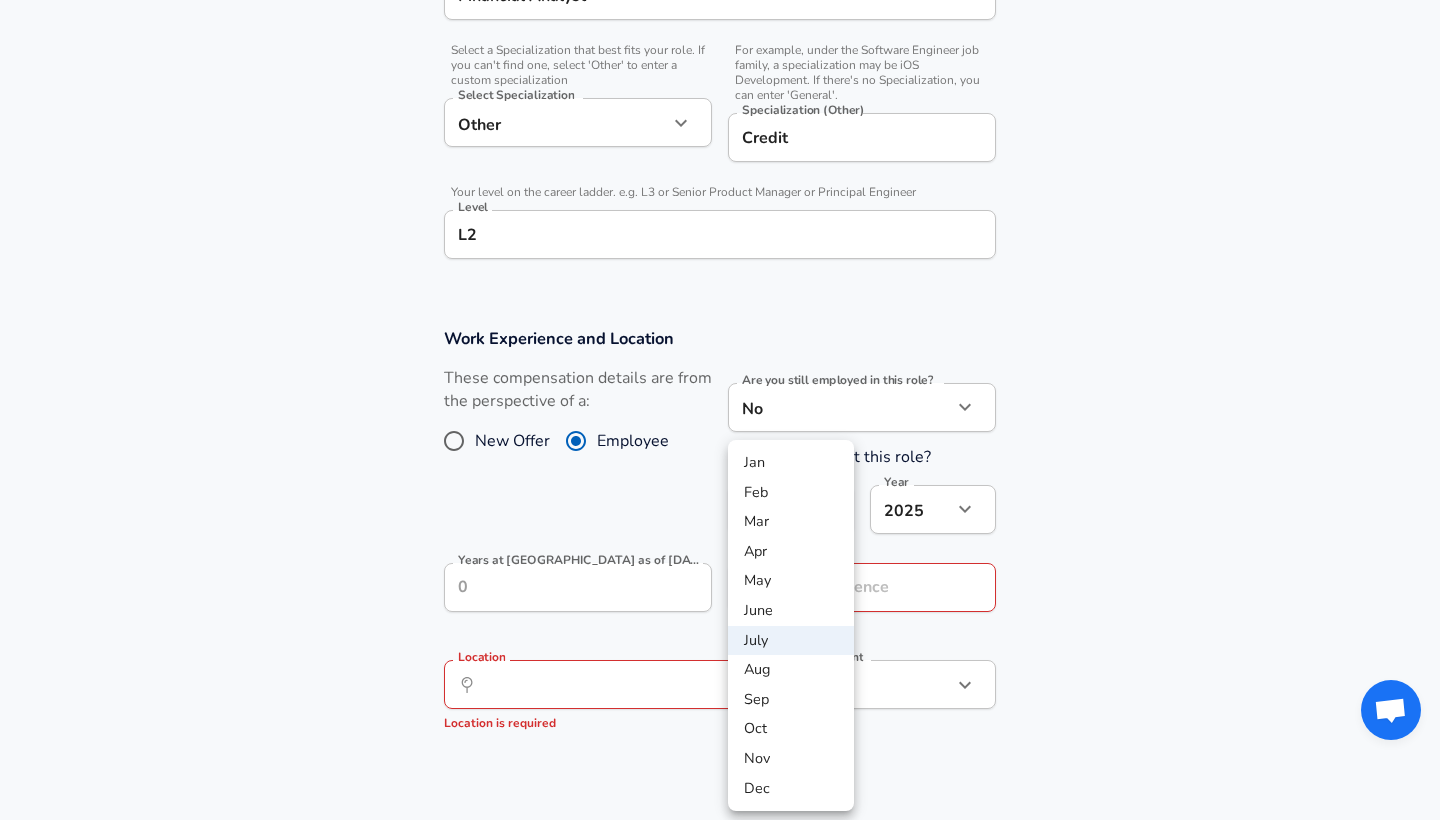 click on "Apr" at bounding box center [791, 552] 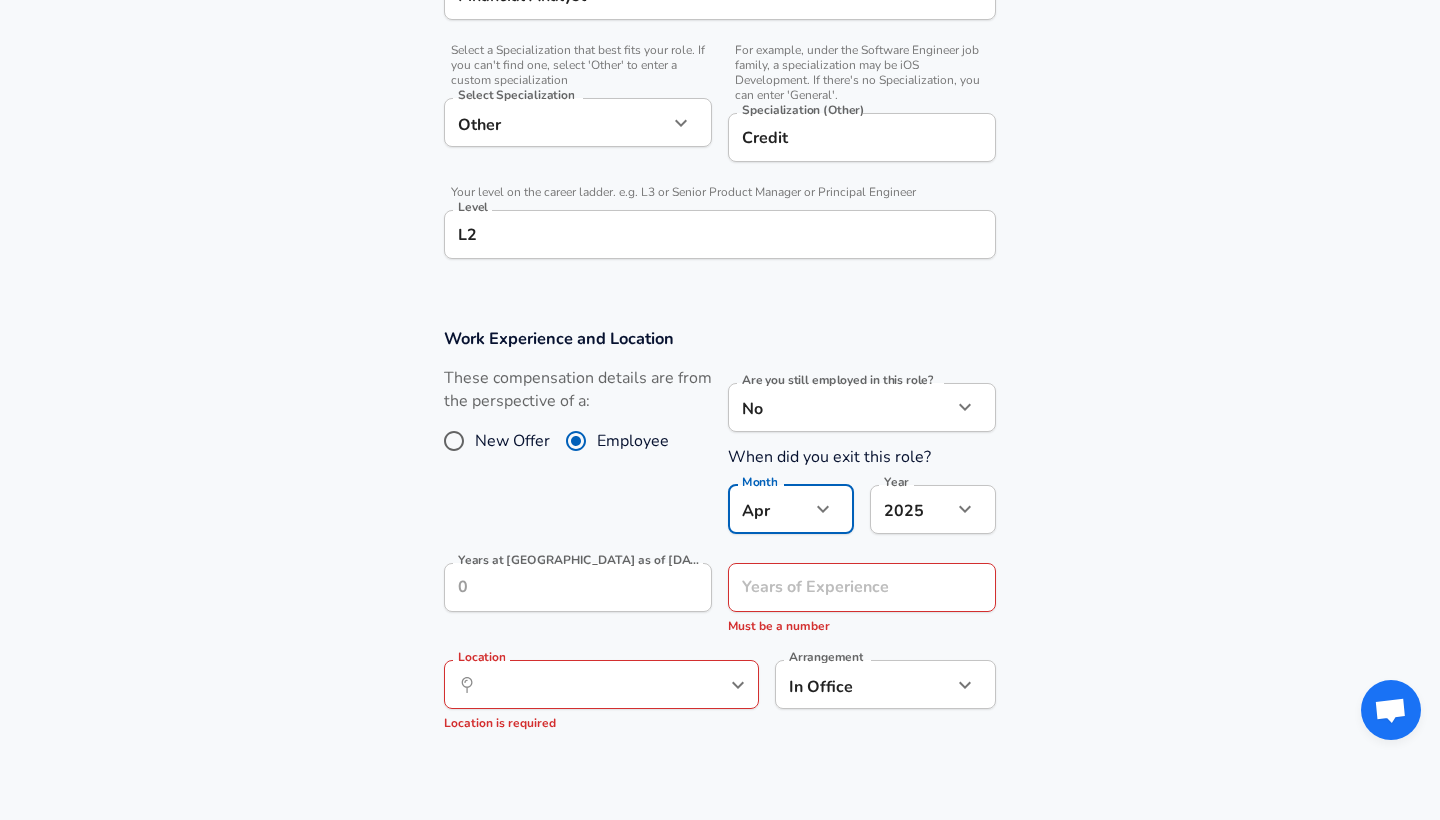 click on "Restart Add Your Salary Upload your offer letter   to verify your submission Enhance Privacy and Anonymity No Automatically hides specific fields until there are enough submissions to safely display the full details.   More Details Based on your submission and the data points that we have already collected, we will automatically hide and anonymize specific fields if there aren't enough data points to remain sufficiently anonymous. Company & Title Information   Enter the company you received your offer from Company Prometeon Company   Select the title that closest resembles your official title. This should be similar to the title that was present on your offer letter. Title Financial Analyst Title   Select a job family that best fits your role. If you can't find one, select 'Other' to enter a custom job family Job Family Financial Analyst Job Family   Select a Specialization that best fits your role. If you can't find one, select 'Other' to enter a custom specialization Select Specialization Other Other     L2" at bounding box center [720, -286] 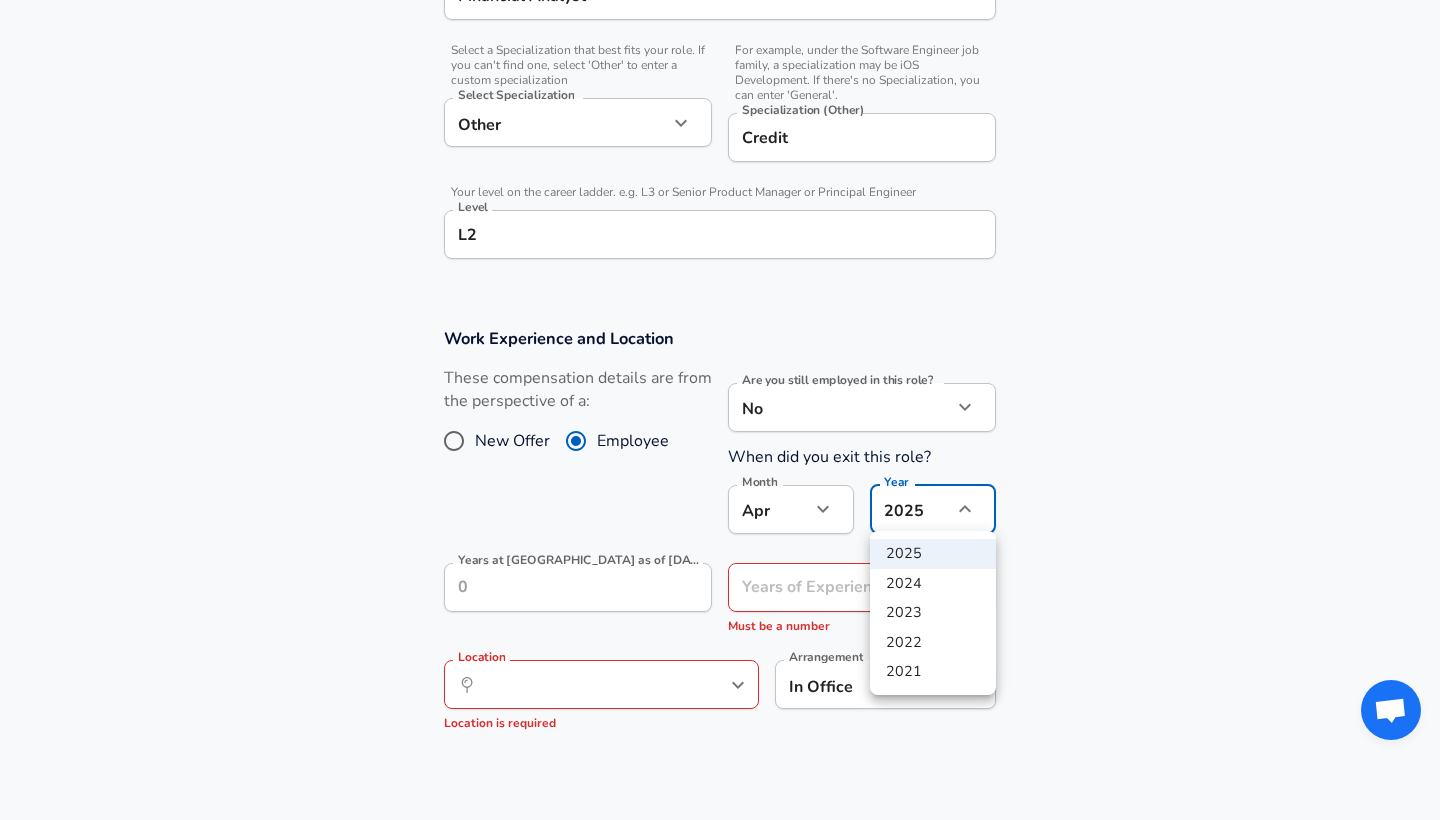 click at bounding box center [720, 410] 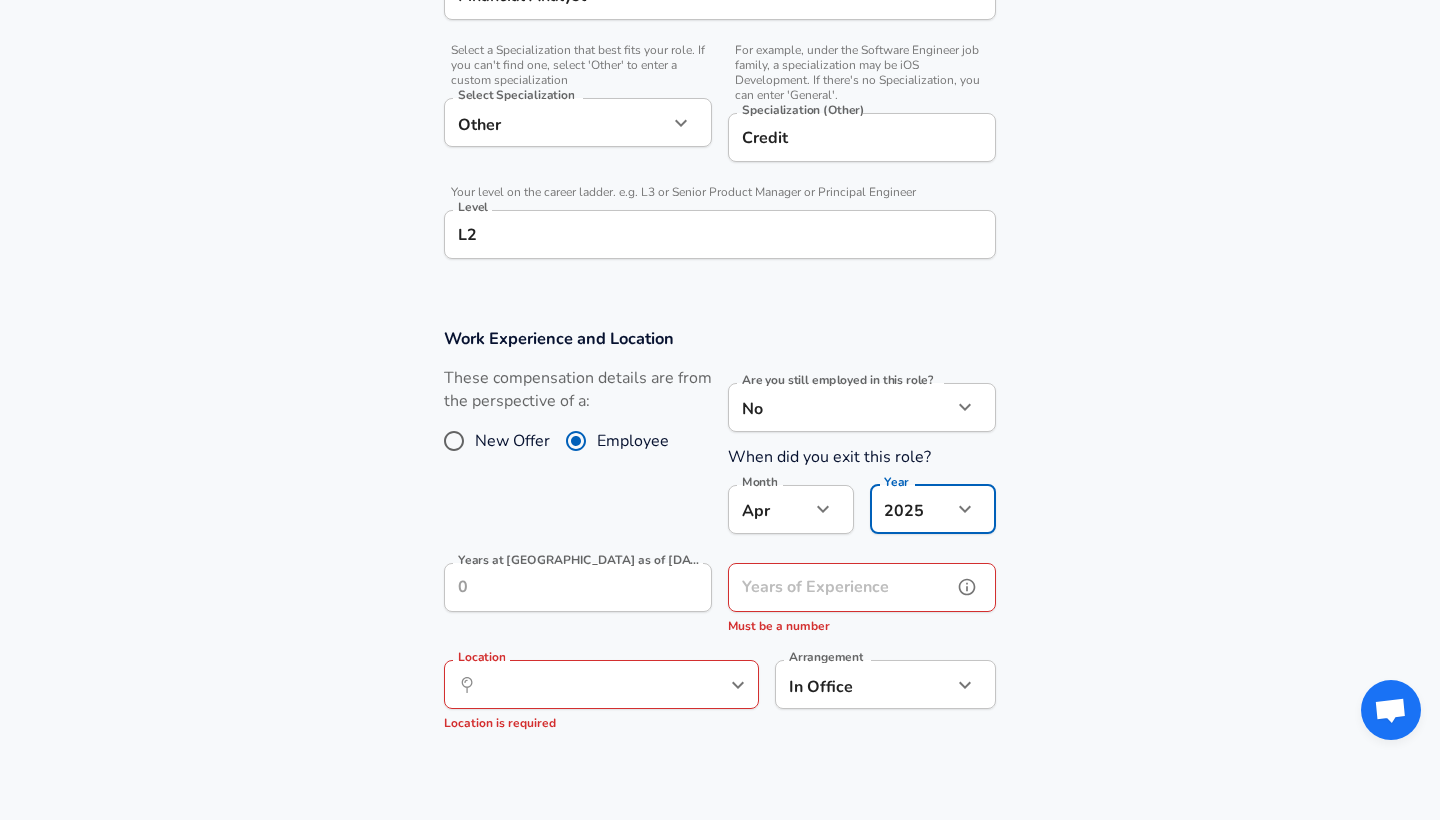 click on "Years of Experience" at bounding box center (840, 587) 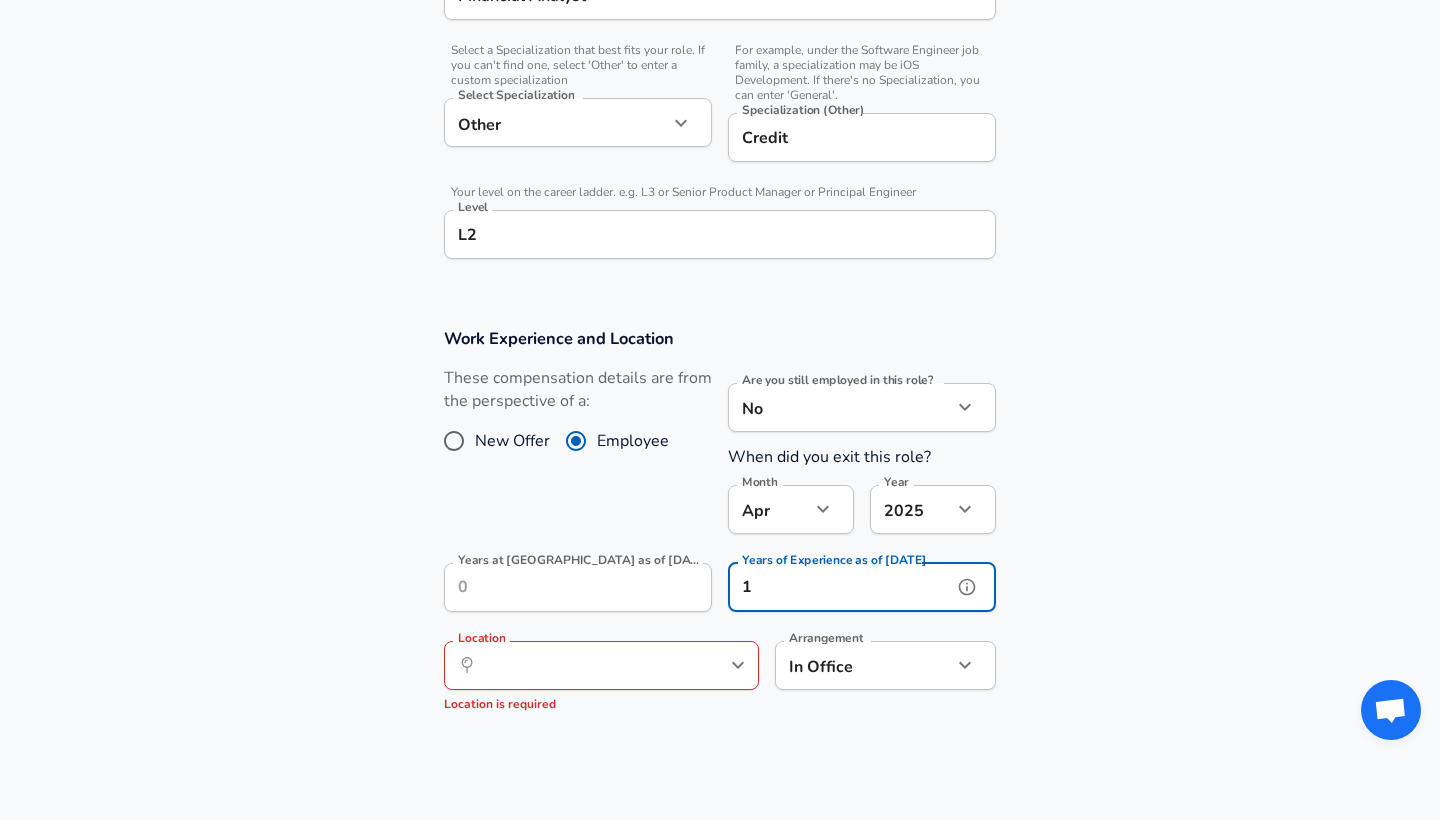 type on "1" 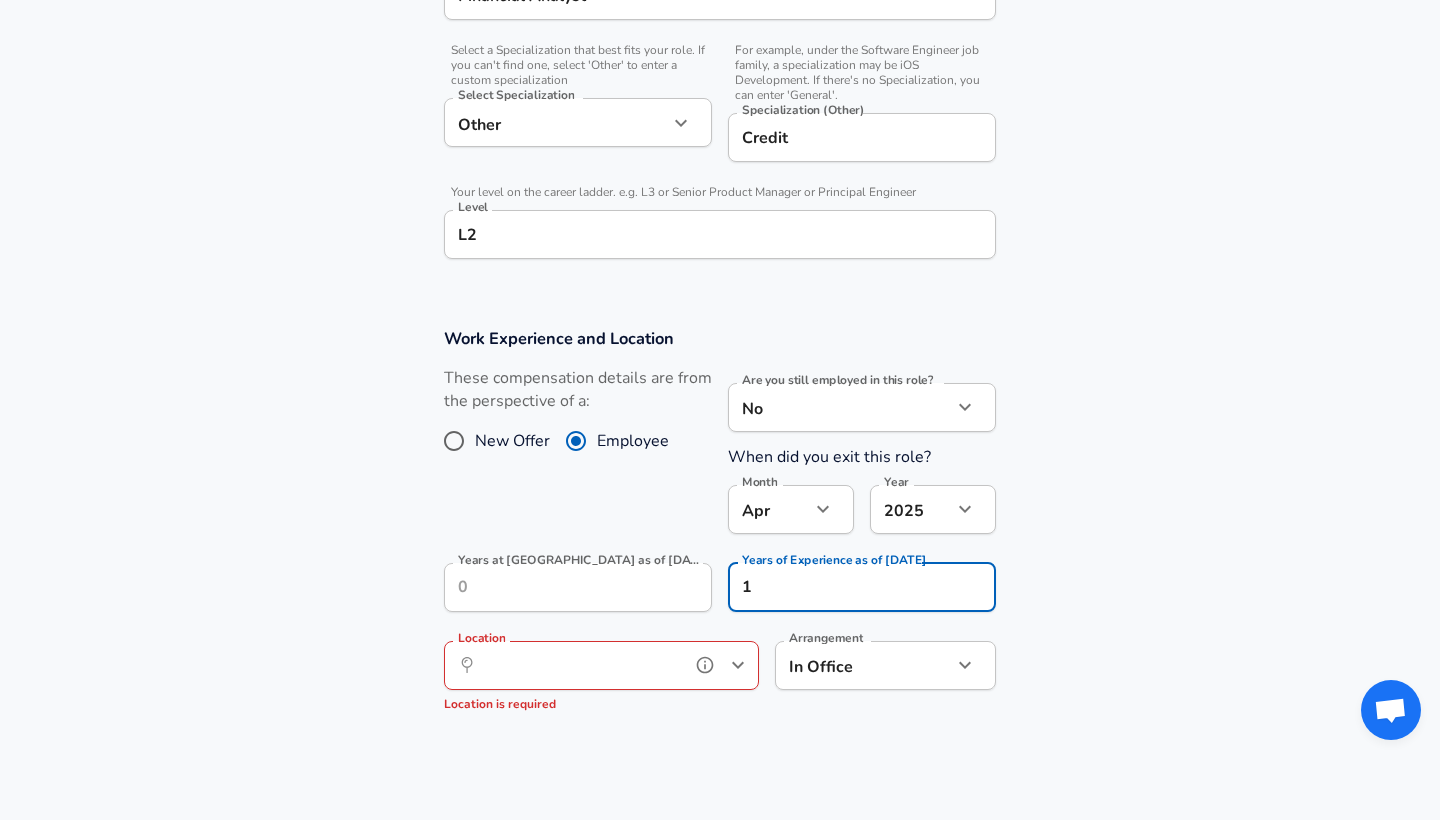 click on "Location" at bounding box center (579, 665) 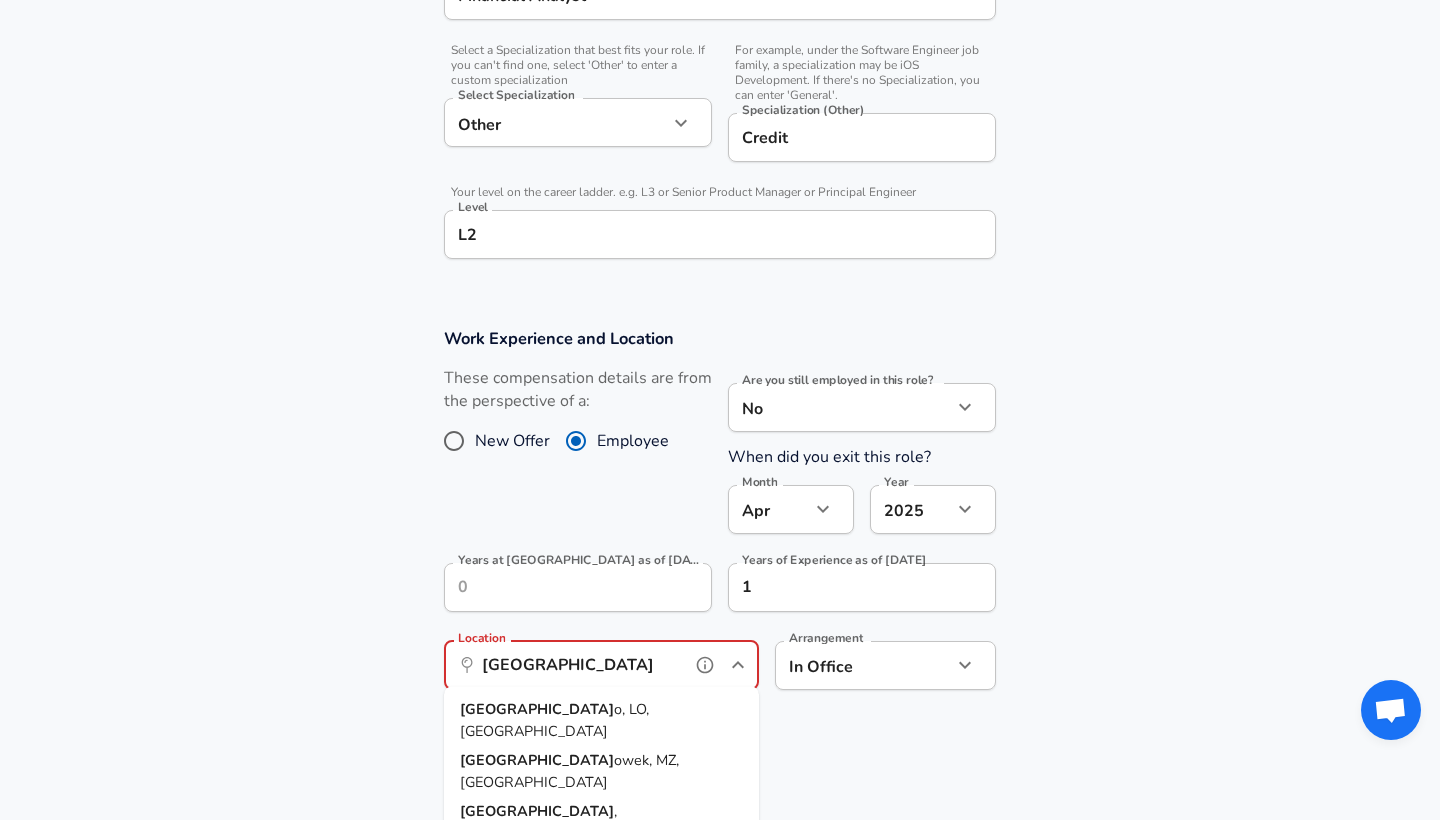 click on "Milan o, LO, [GEOGRAPHIC_DATA]" at bounding box center [601, 720] 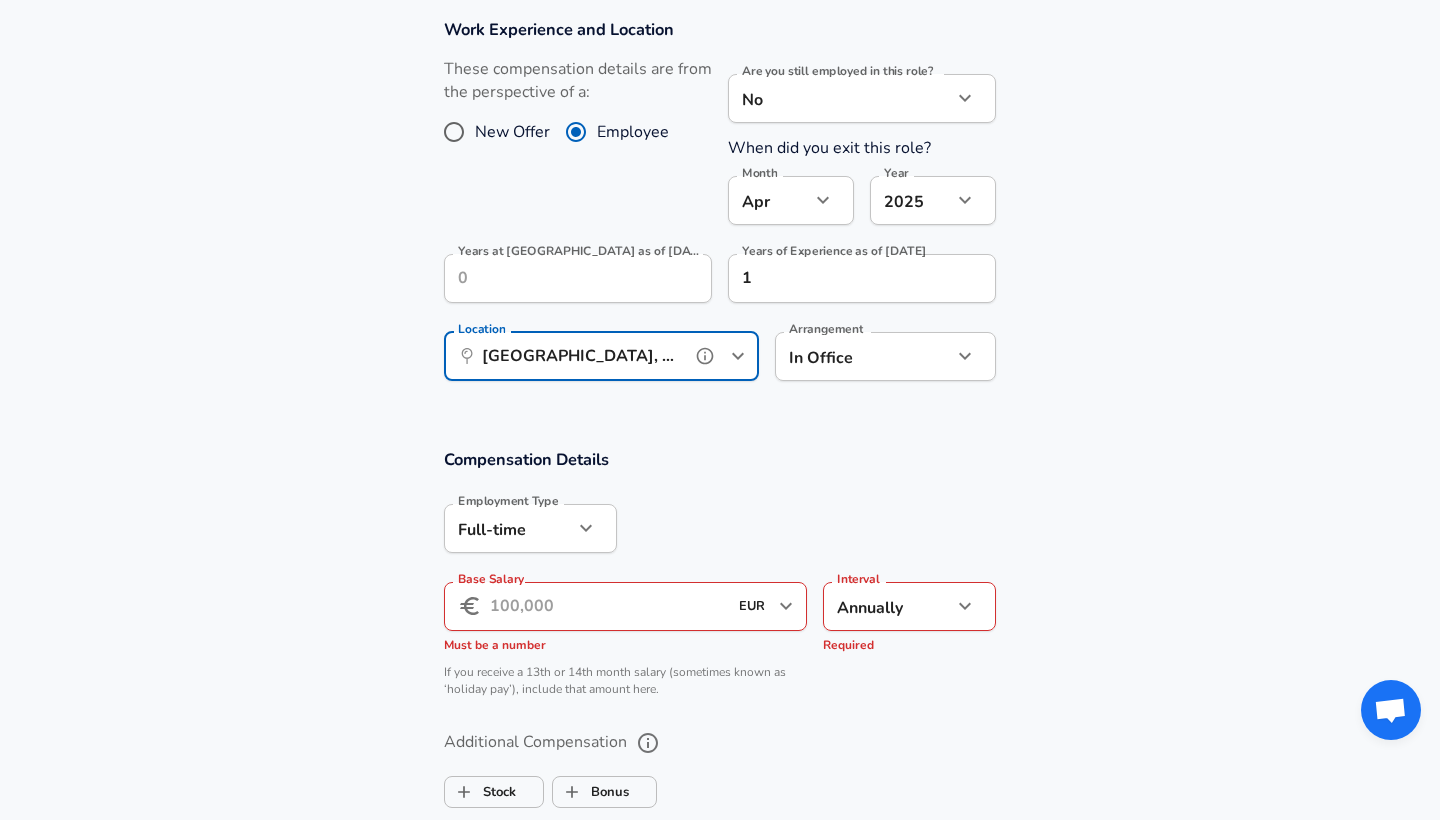 scroll, scrollTop: 1113, scrollLeft: 0, axis: vertical 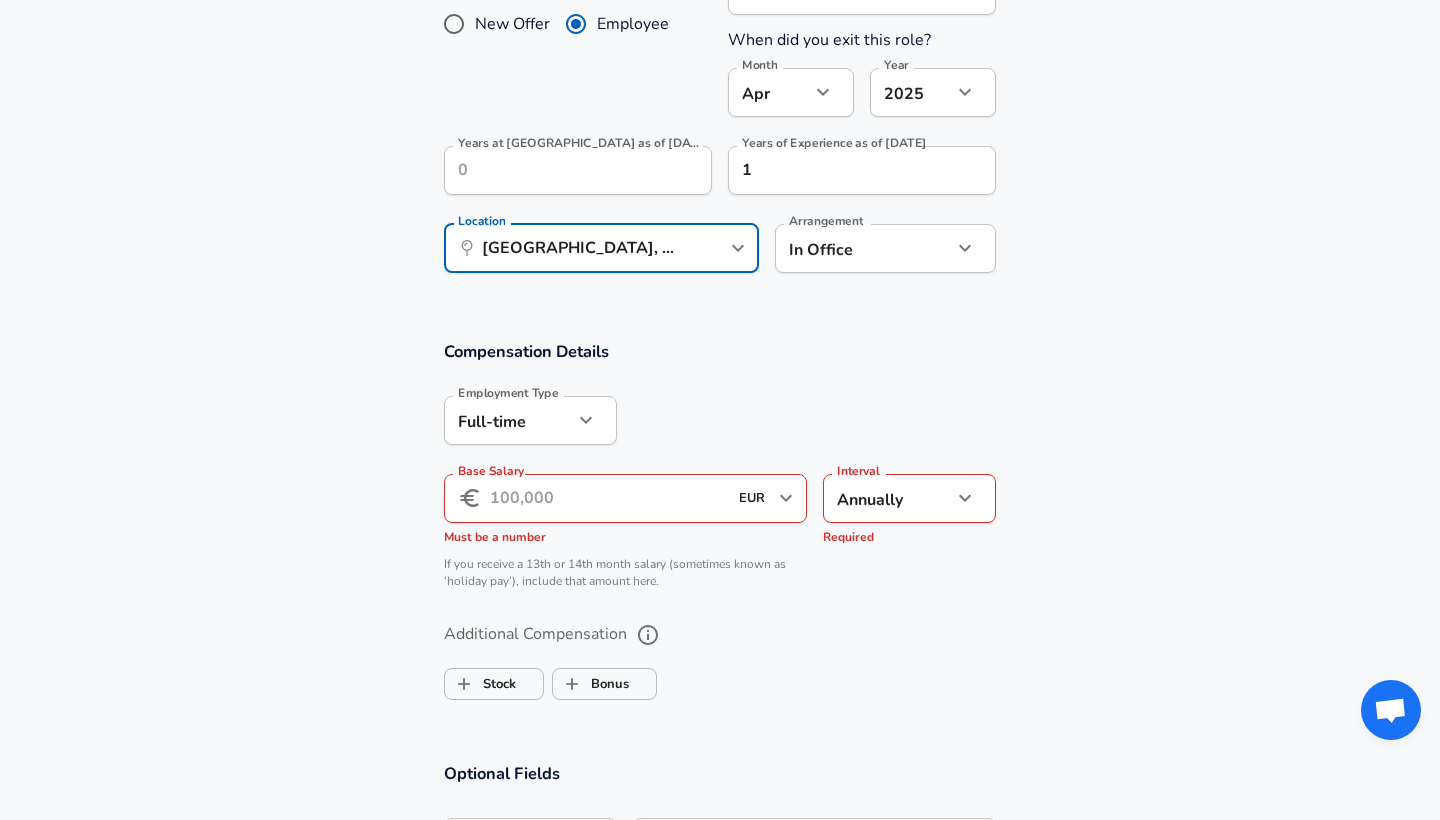 click on "Base Salary" at bounding box center [608, 498] 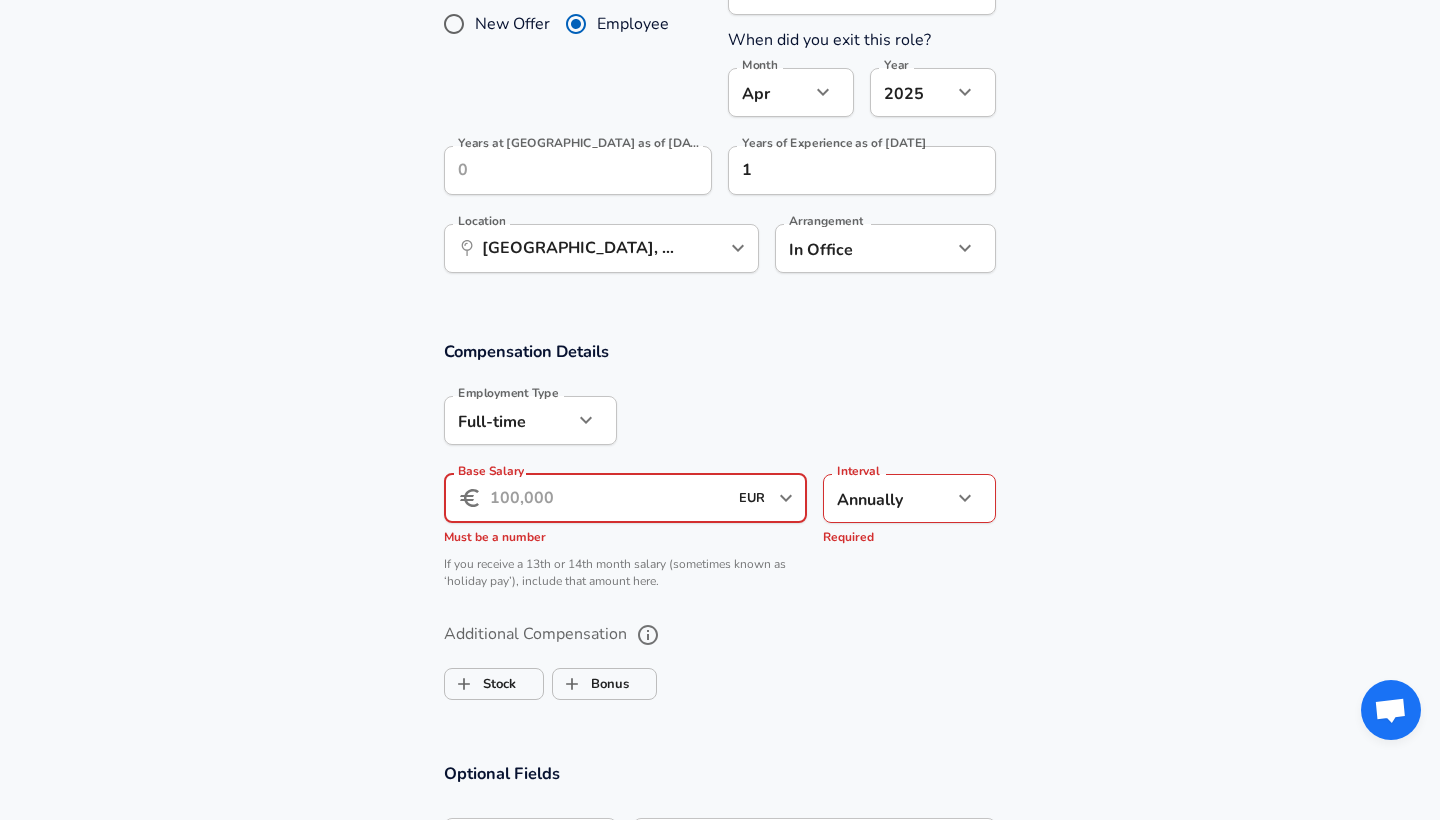 click on "Restart Add Your Salary Upload your offer letter   to verify your submission Enhance Privacy and Anonymity No Automatically hides specific fields until there are enough submissions to safely display the full details.   More Details Based on your submission and the data points that we have already collected, we will automatically hide and anonymize specific fields if there aren't enough data points to remain sufficiently anonymous. Company & Title Information   Enter the company you received your offer from Company Prometeon Company   Select the title that closest resembles your official title. This should be similar to the title that was present on your offer letter. Title Financial Analyst Title   Select a job family that best fits your role. If you can't find one, select 'Other' to enter a custom job family Job Family Financial Analyst Job Family   Select a Specialization that best fits your role. If you can't find one, select 'Other' to enter a custom specialization Select Specialization Other Other     L2" at bounding box center (720, -703) 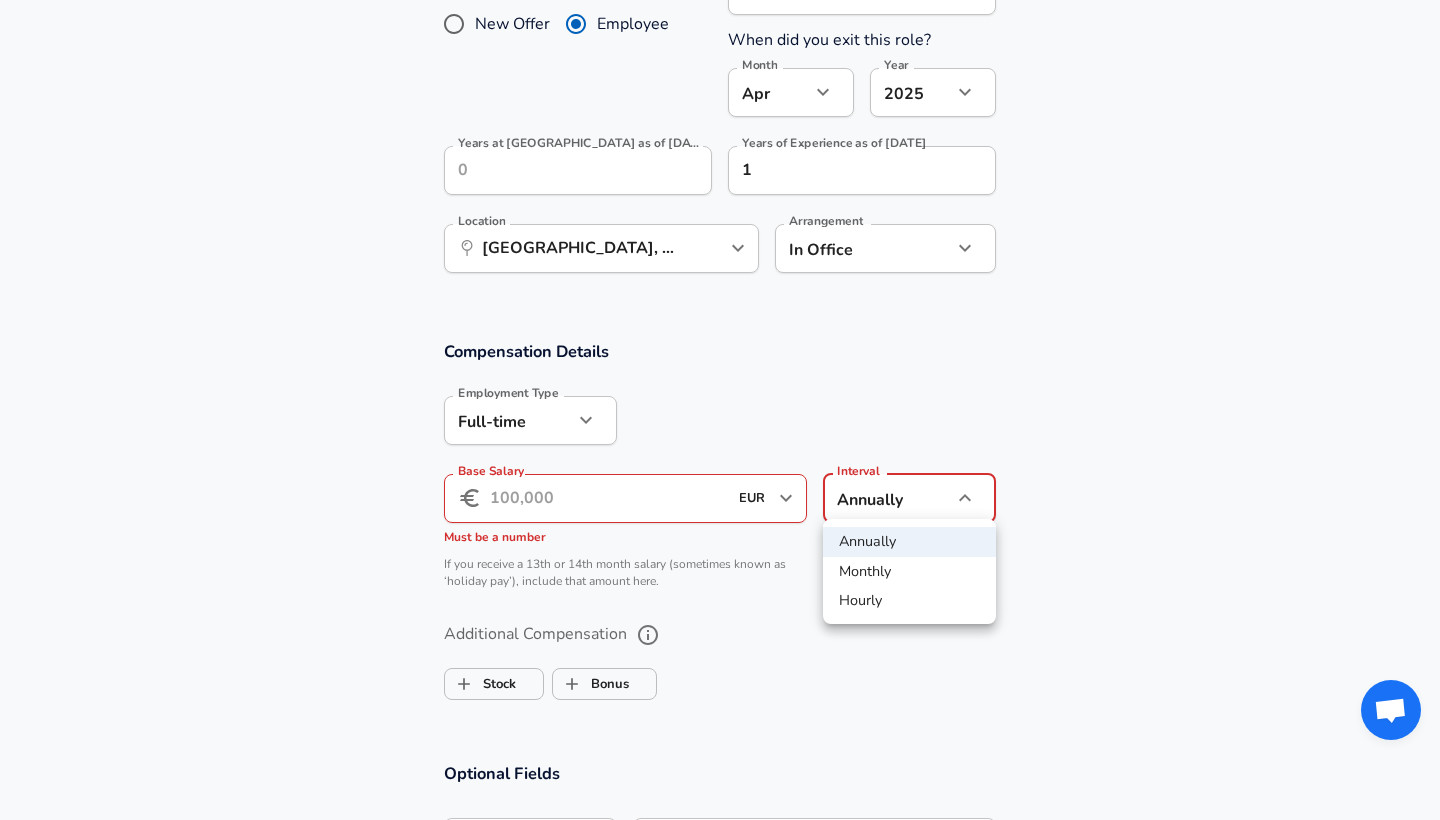 click on "Monthly" at bounding box center [909, 572] 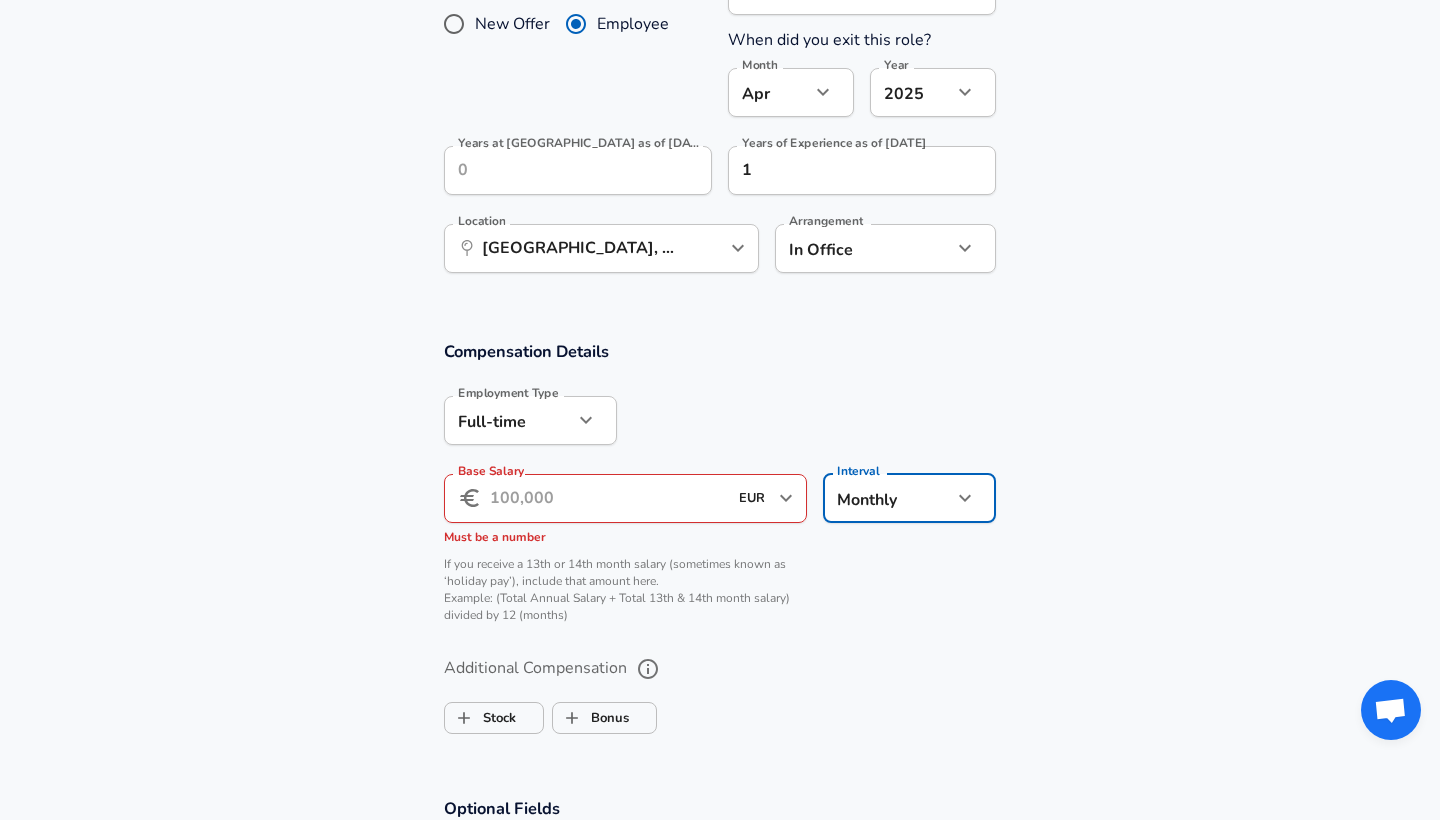 click on "Base Salary" at bounding box center (608, 498) 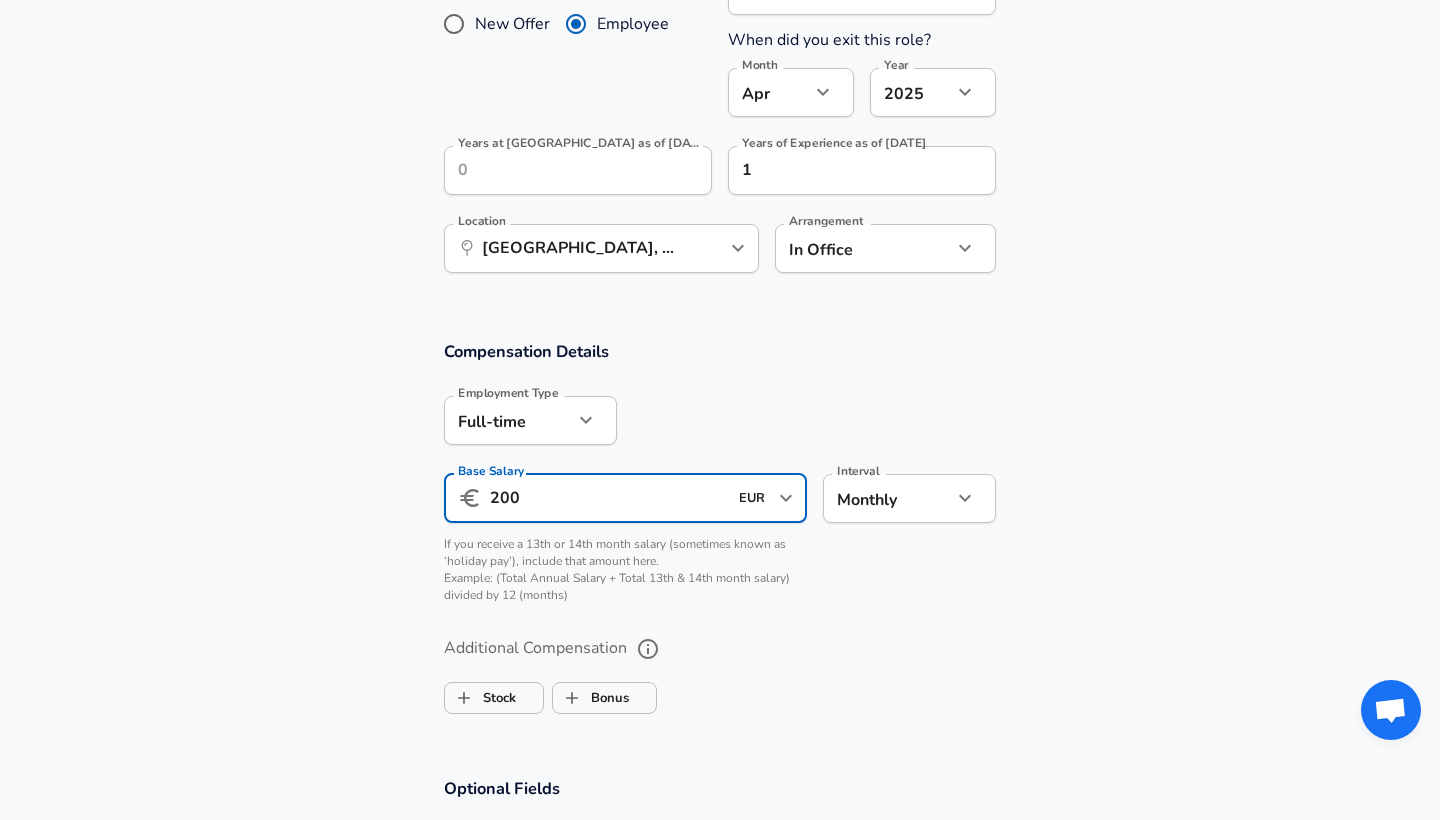 type on "2.000" 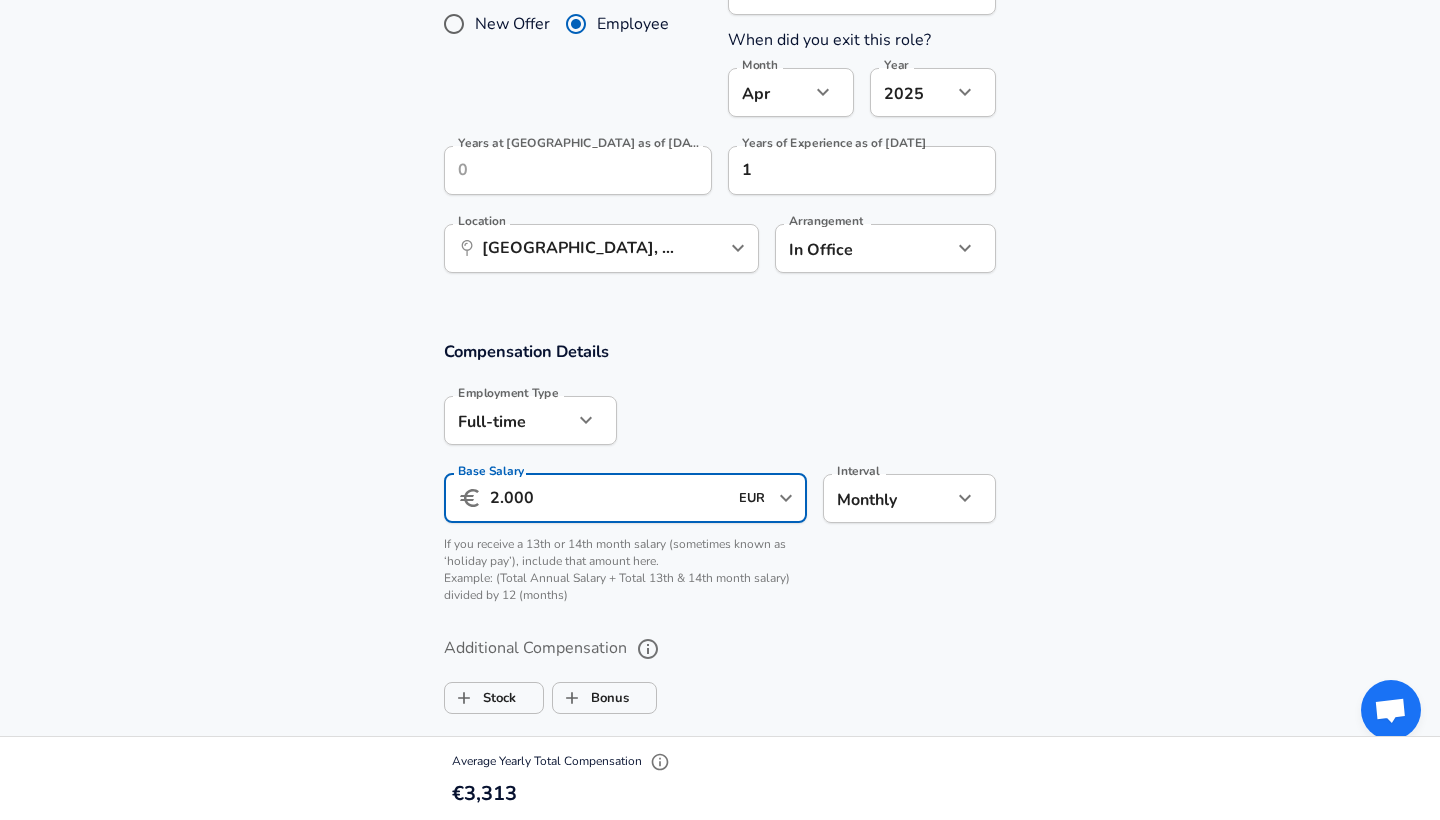 click on "If you receive a 13th or 14th month salary (sometimes known as ‘holiday pay’), include that amount here.  Example: (Total Annual Salary + Total 13th & 14th month salary) divided by 12 (months)" at bounding box center (625, 570) 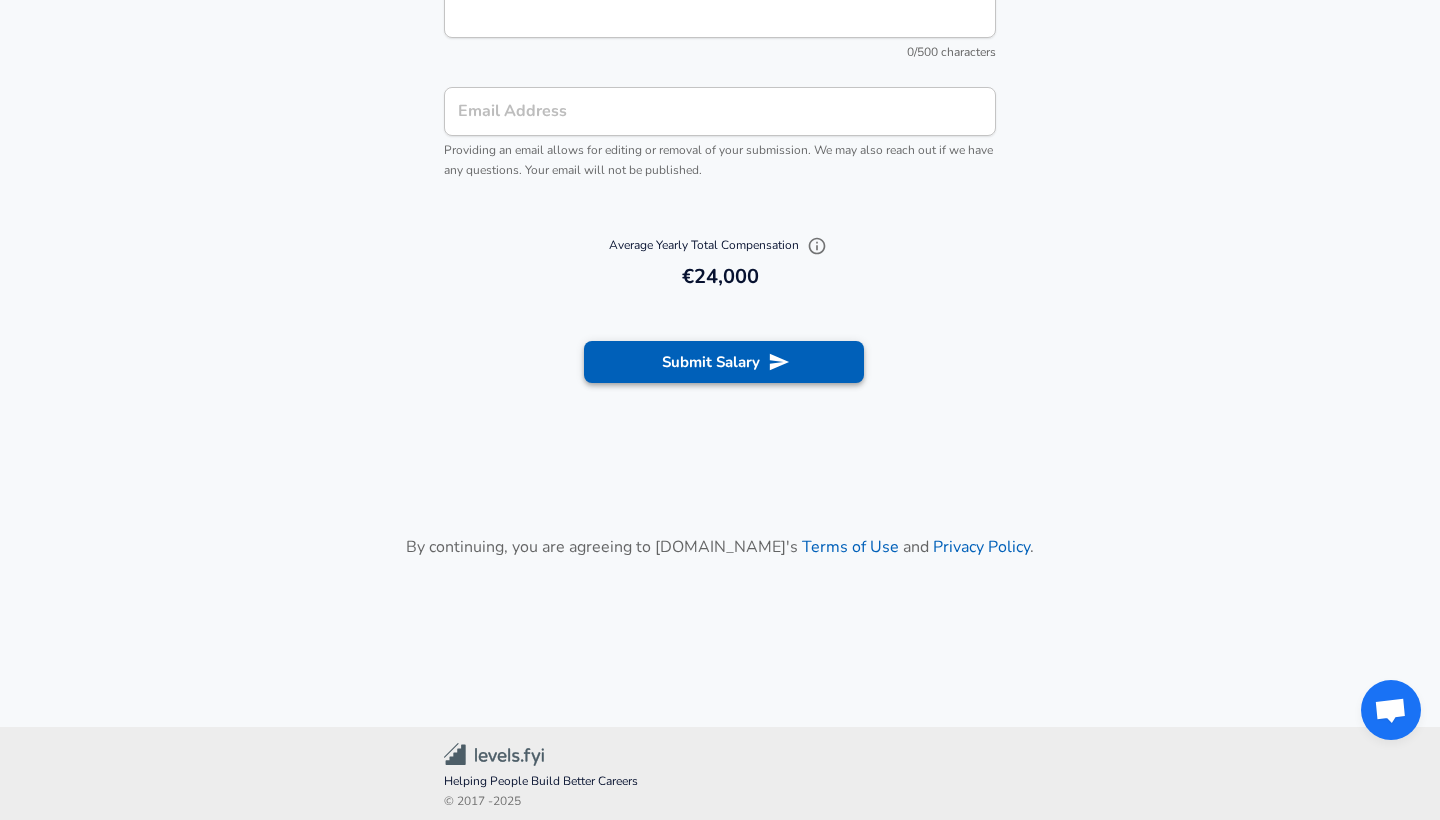 scroll, scrollTop: 2341, scrollLeft: 0, axis: vertical 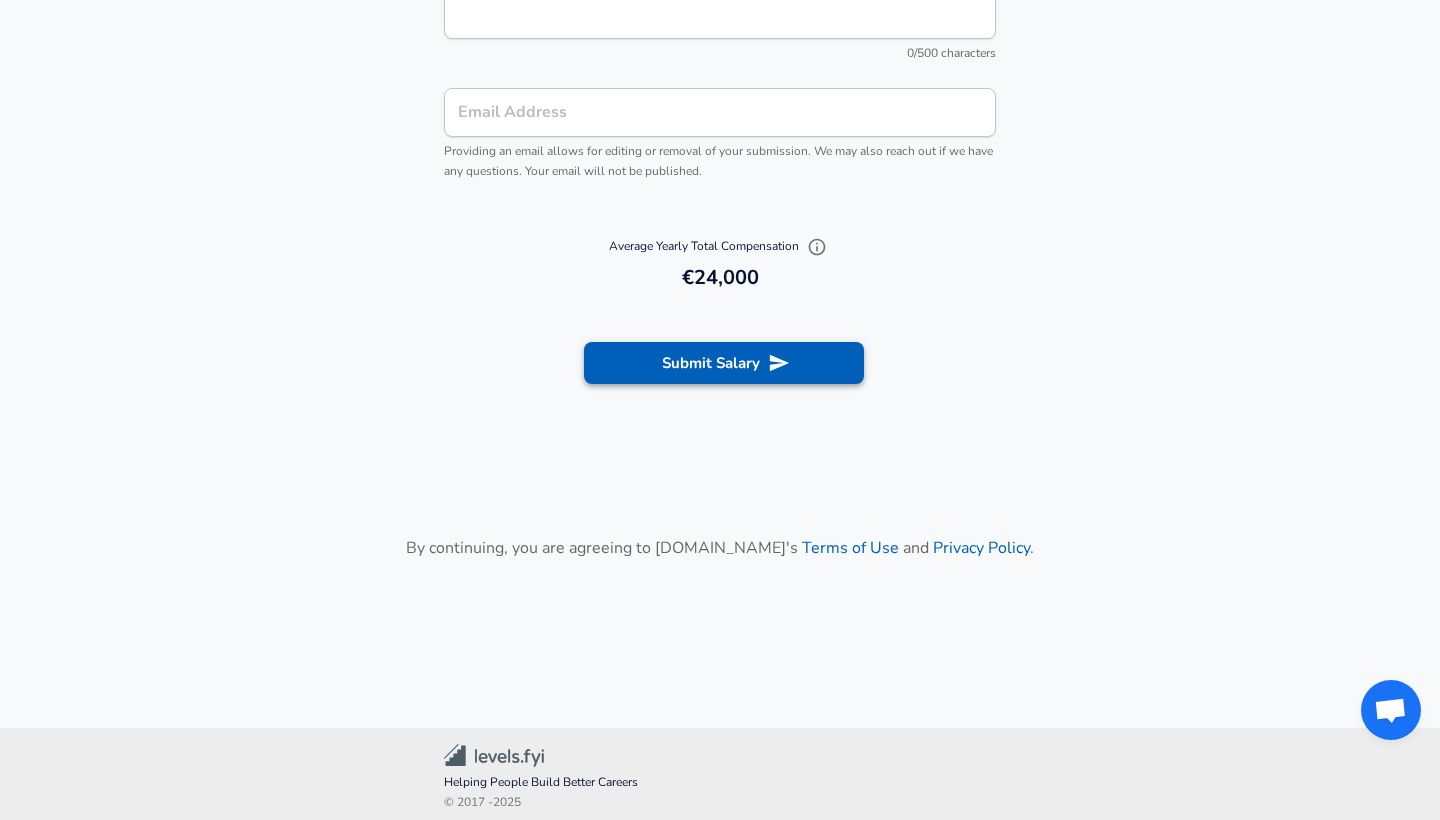 click on "Submit Salary" at bounding box center [724, 363] 